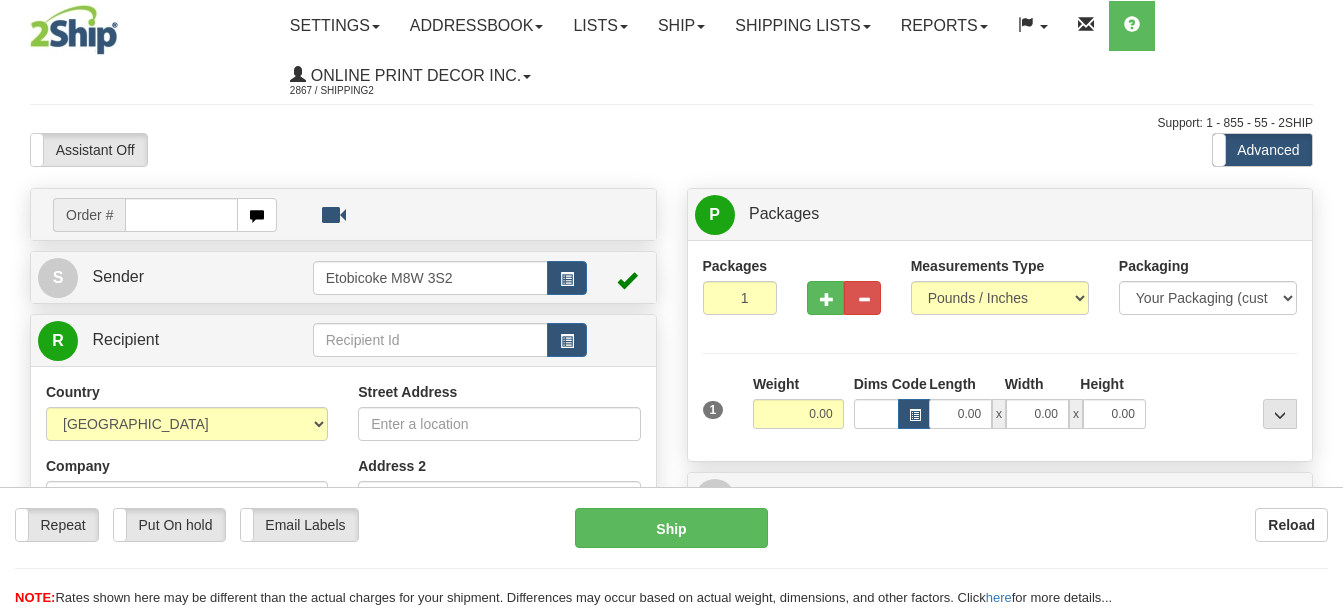 scroll, scrollTop: 0, scrollLeft: 0, axis: both 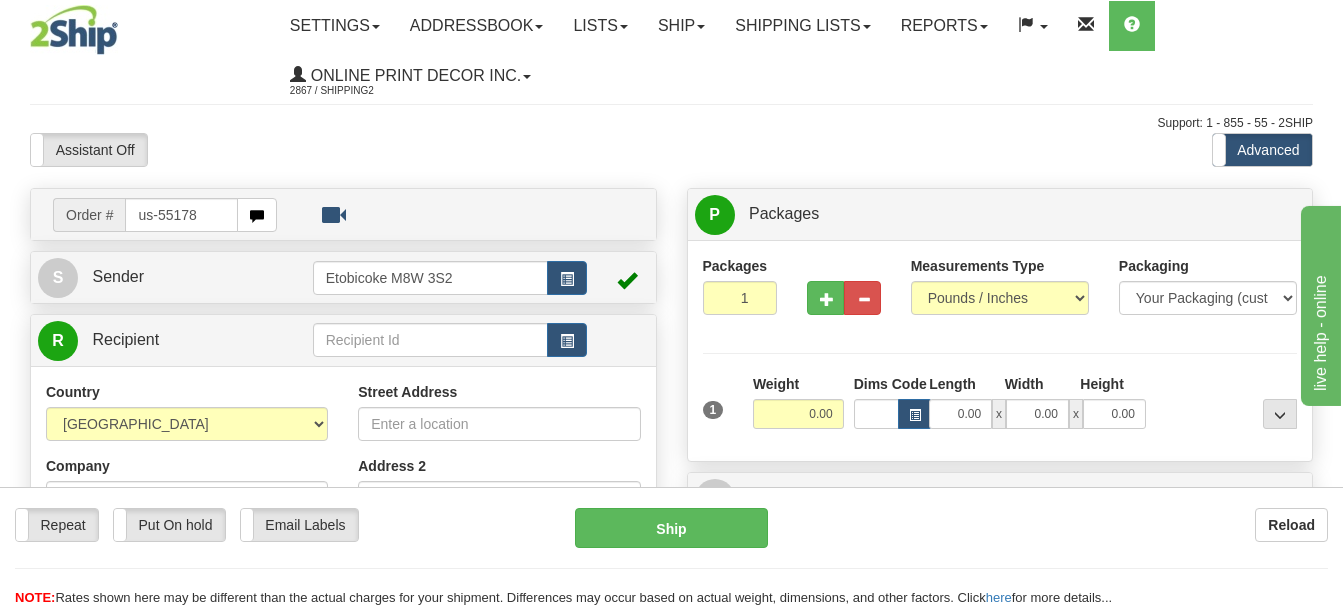 type on "us-55178" 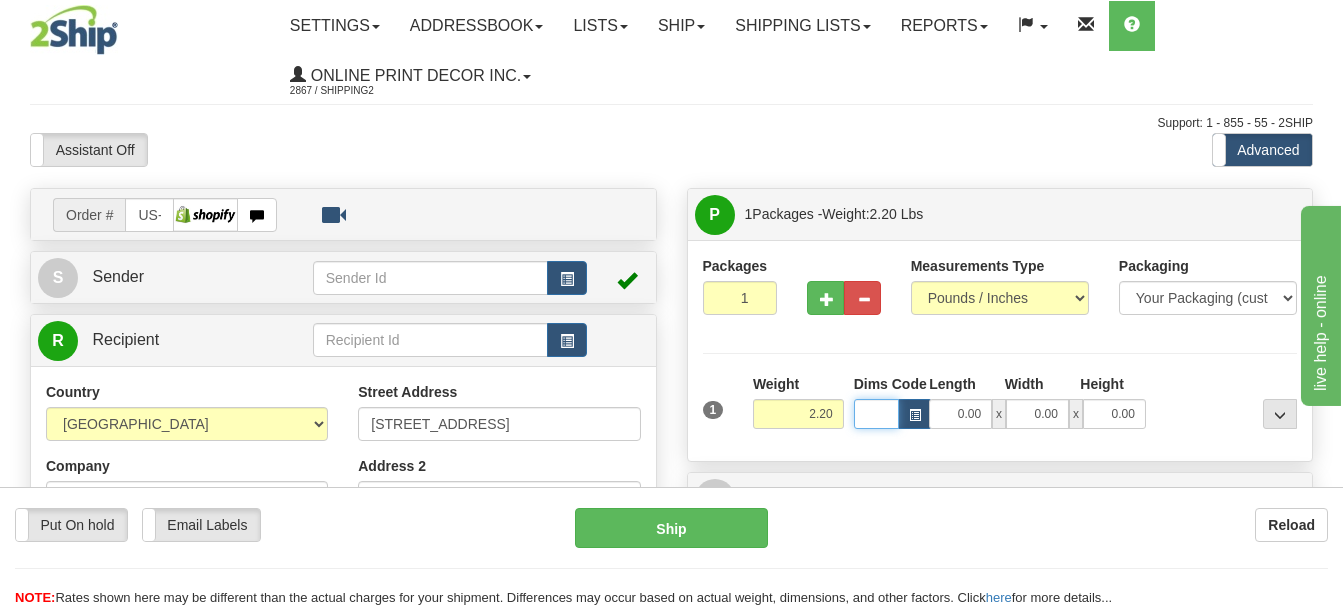 click on "Dims Code" at bounding box center (876, 414) 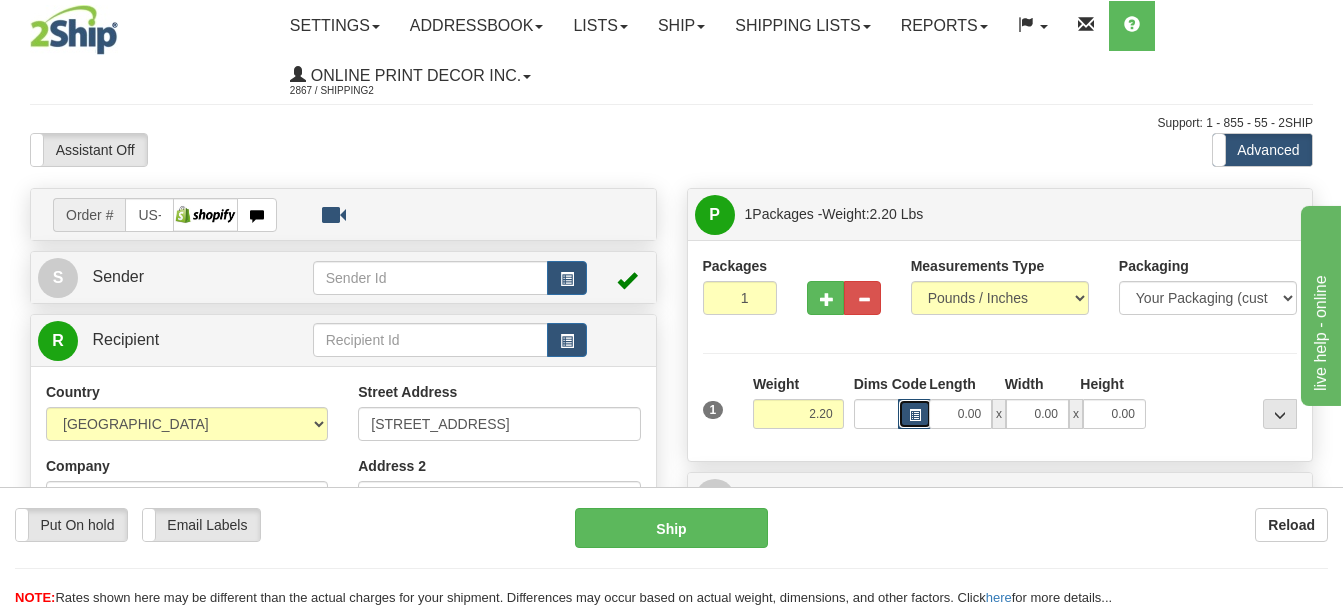 click at bounding box center [915, 414] 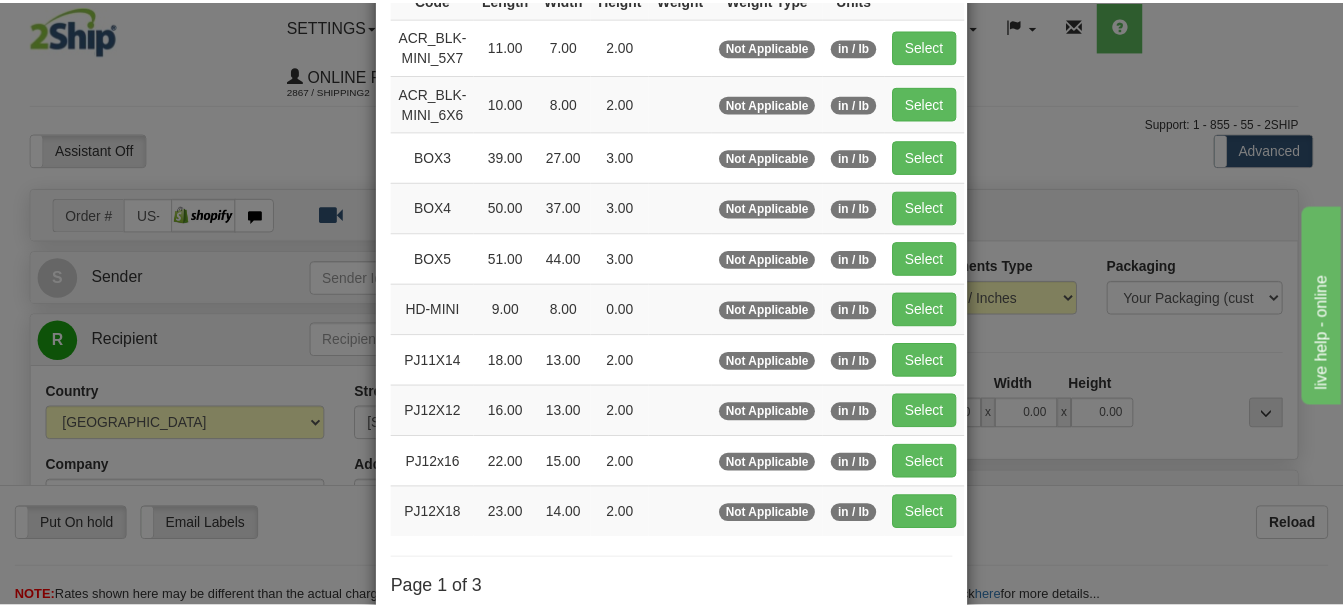 scroll, scrollTop: 200, scrollLeft: 0, axis: vertical 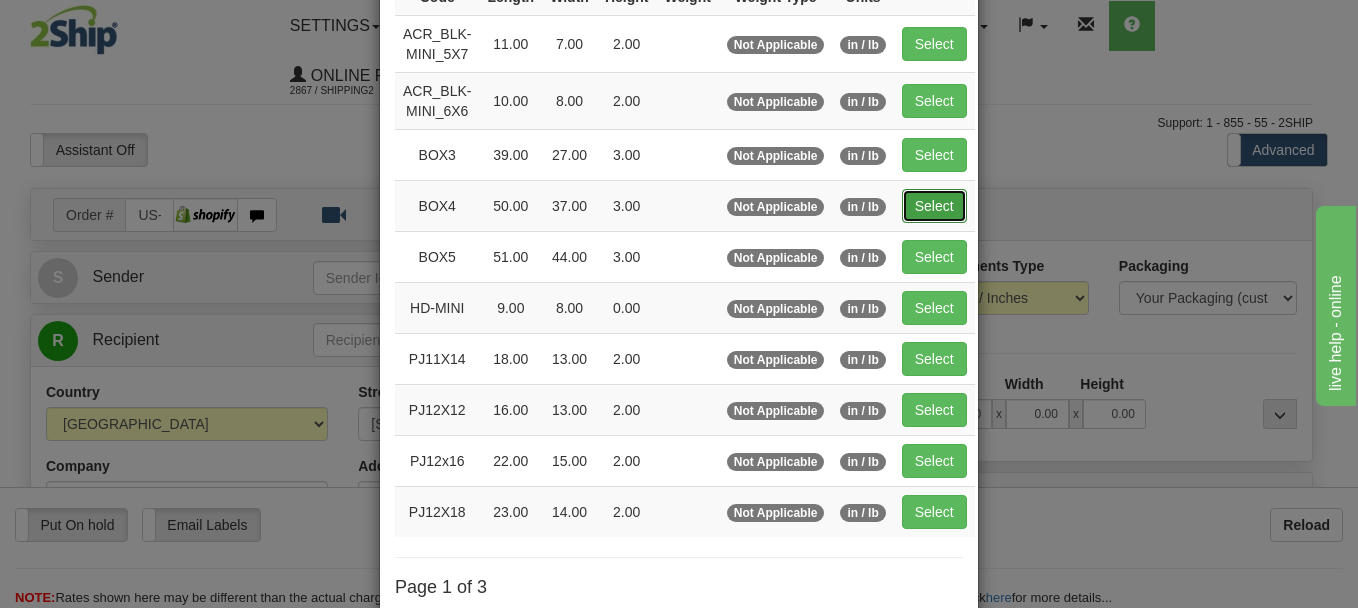 click on "Select" at bounding box center [934, 206] 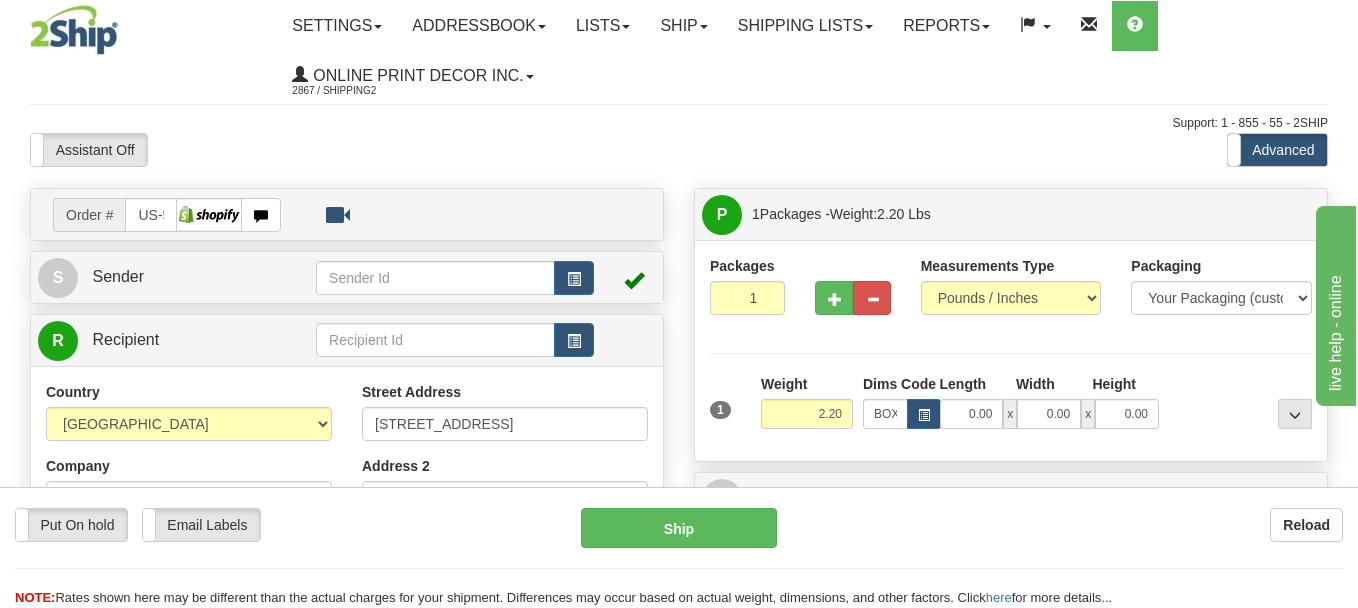 type on "50.00" 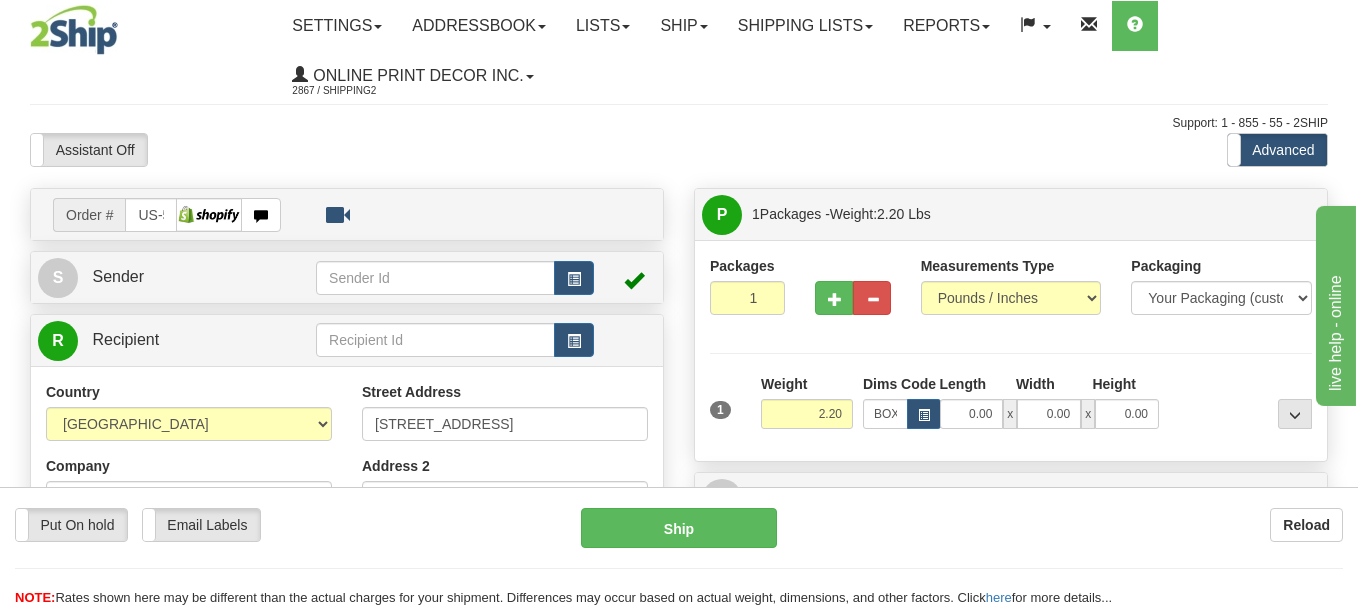 type on "37.00" 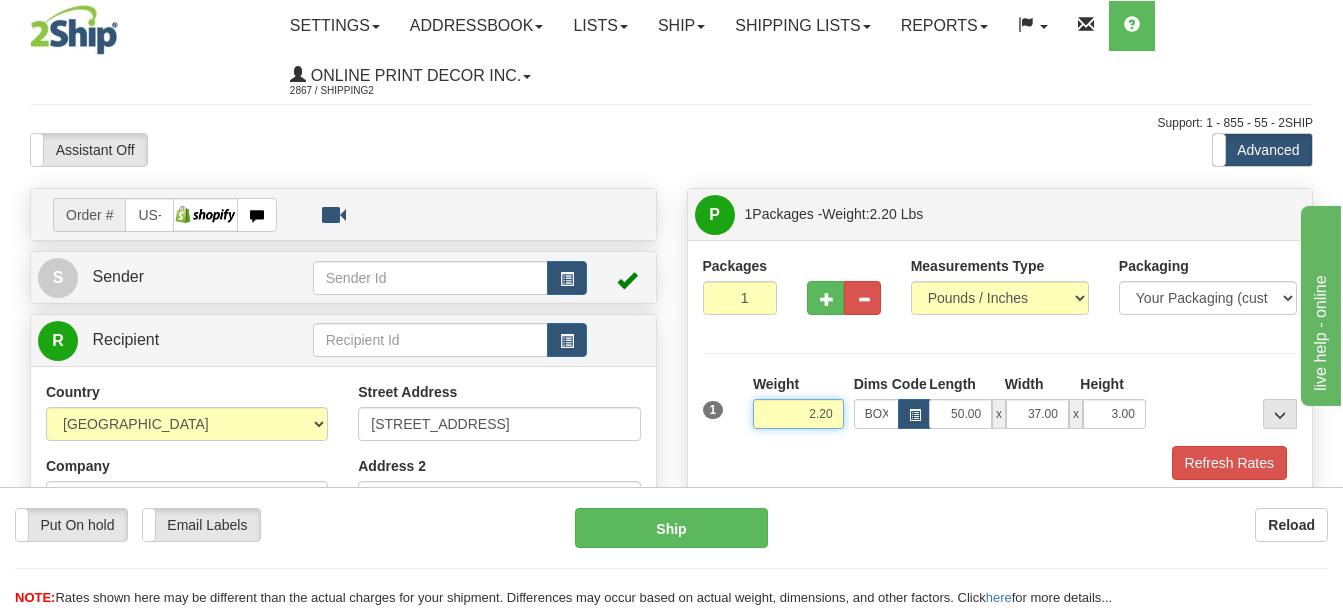 drag, startPoint x: 838, startPoint y: 408, endPoint x: 766, endPoint y: 413, distance: 72.1734 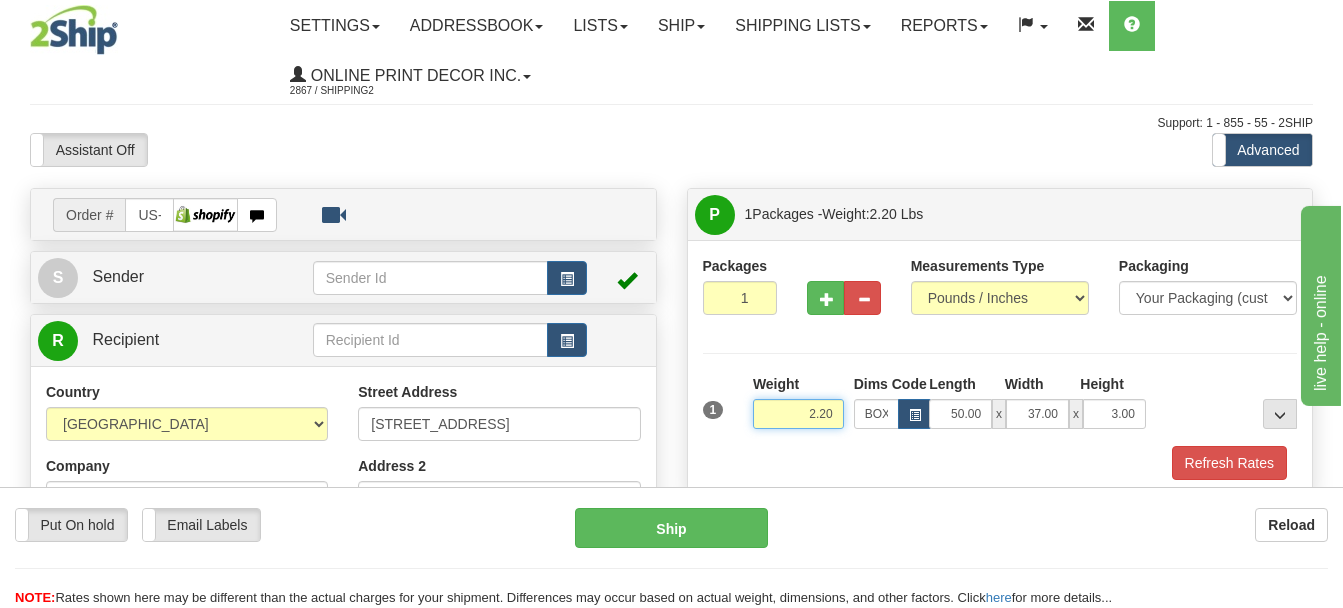 click on "2.20" at bounding box center (798, 414) 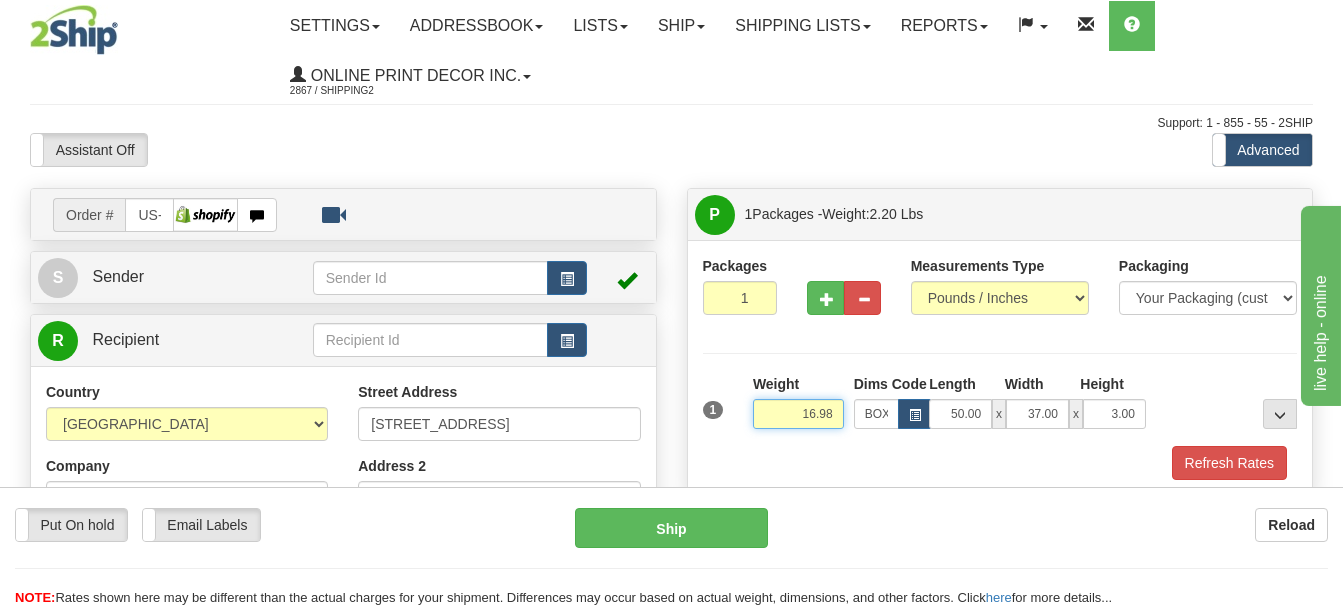 type on "16.98" 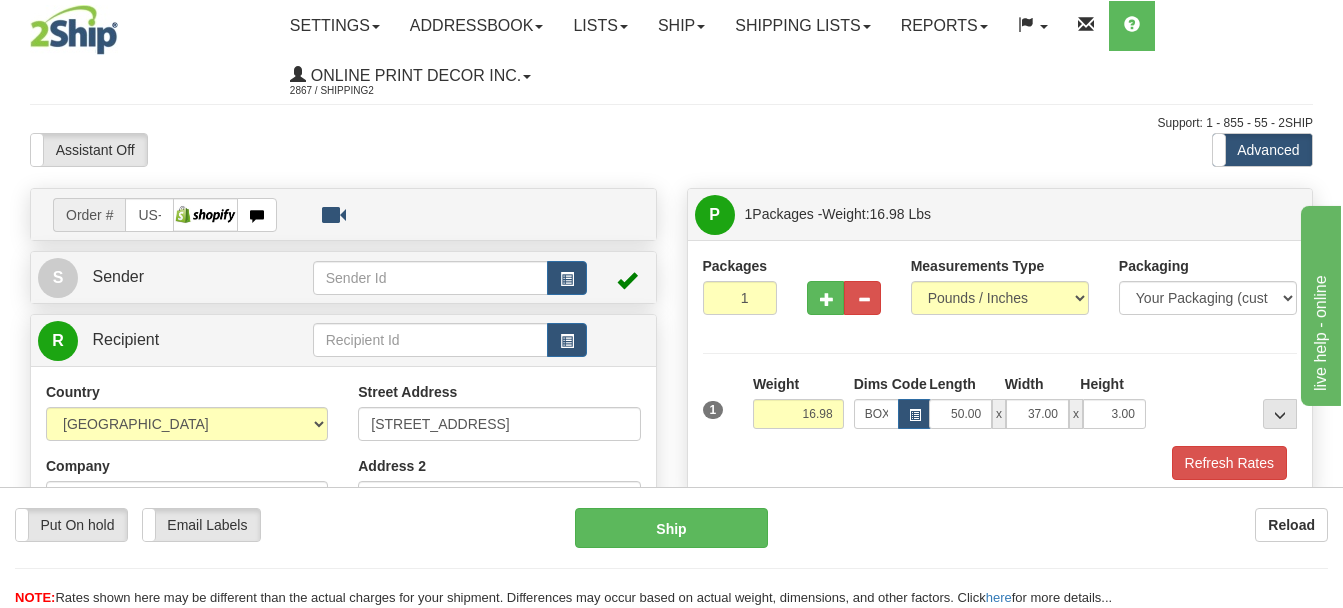 click on "1
Weight
16.98
Dims Code
x" at bounding box center (1000, 409) 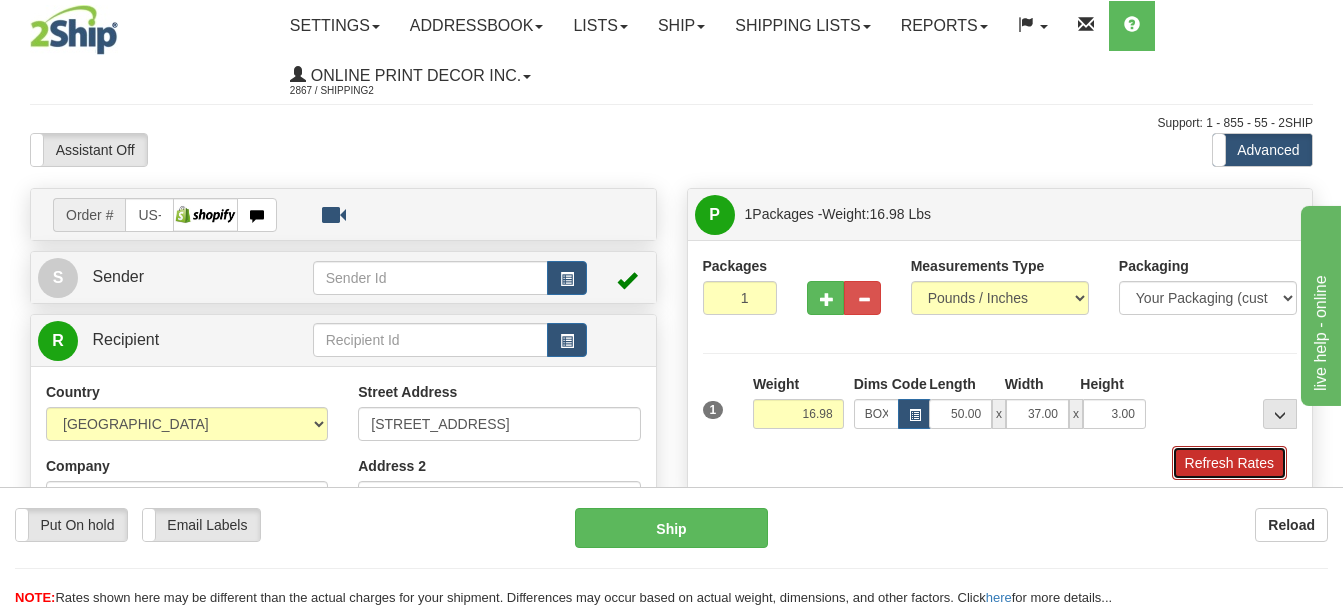 click on "Refresh Rates" at bounding box center [1229, 463] 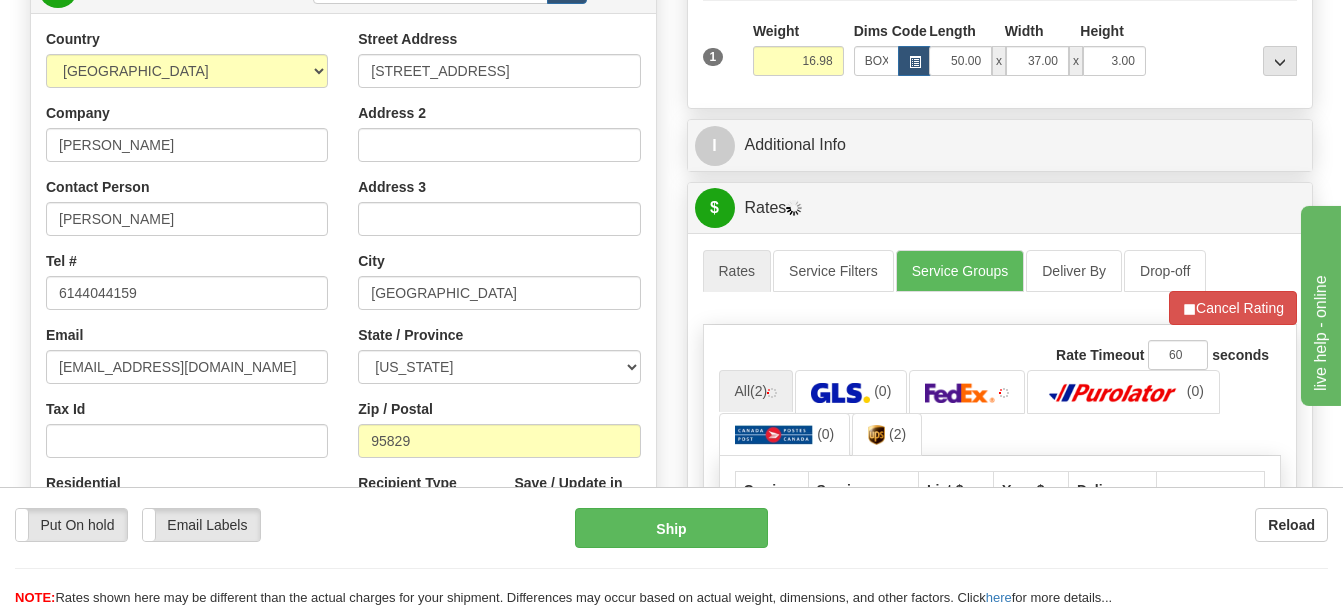 scroll, scrollTop: 395, scrollLeft: 0, axis: vertical 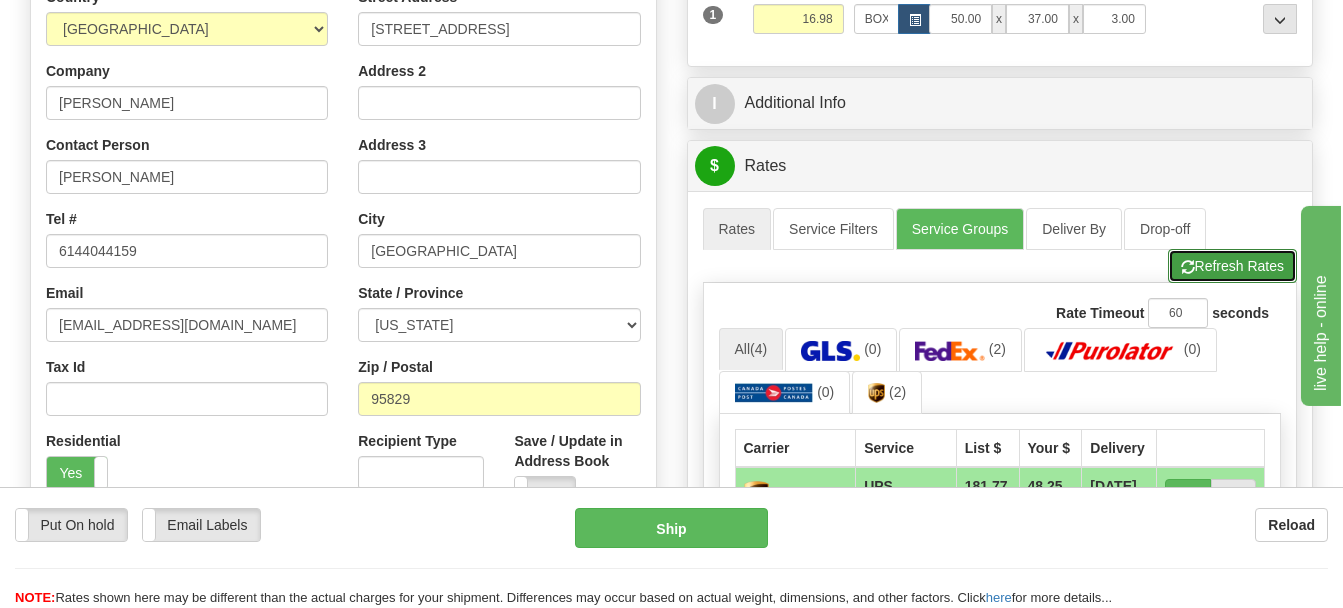 click on "Refresh Rates" at bounding box center [1232, 266] 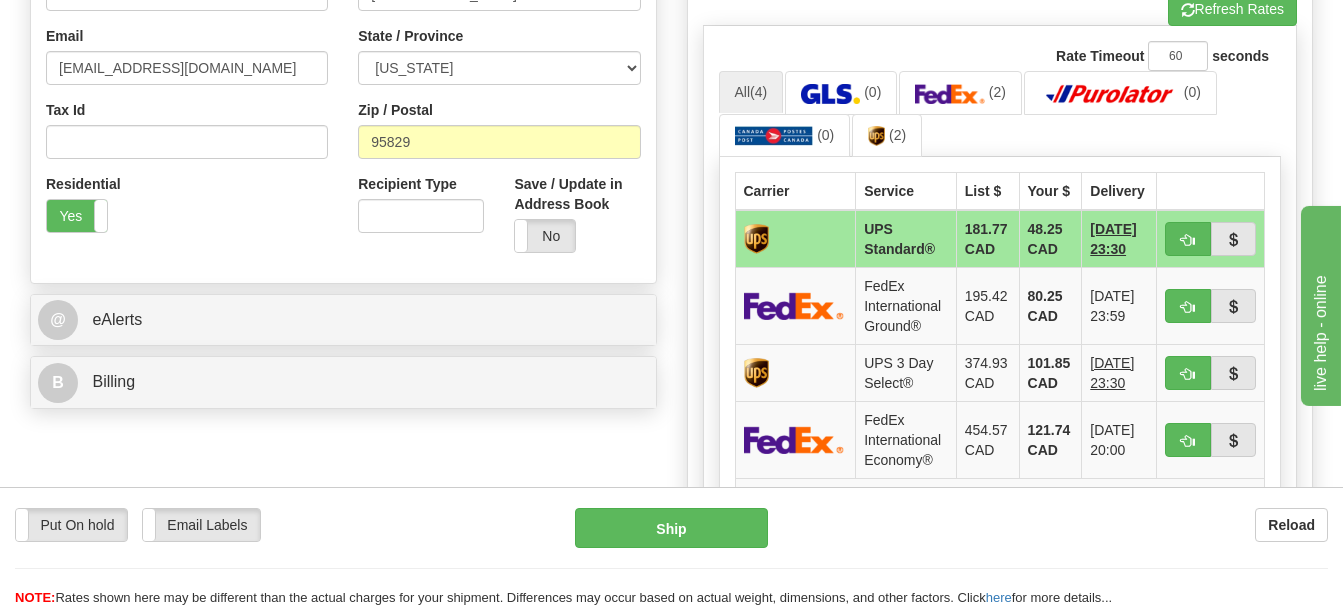 scroll, scrollTop: 663, scrollLeft: 0, axis: vertical 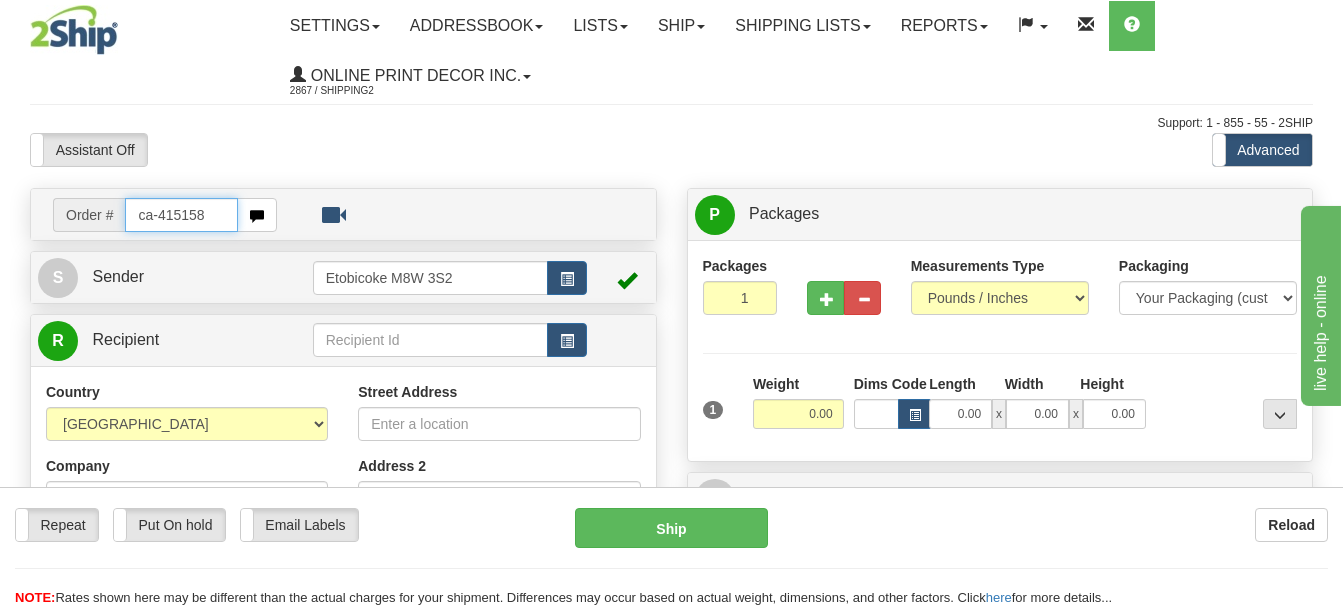 type on "ca-415158" 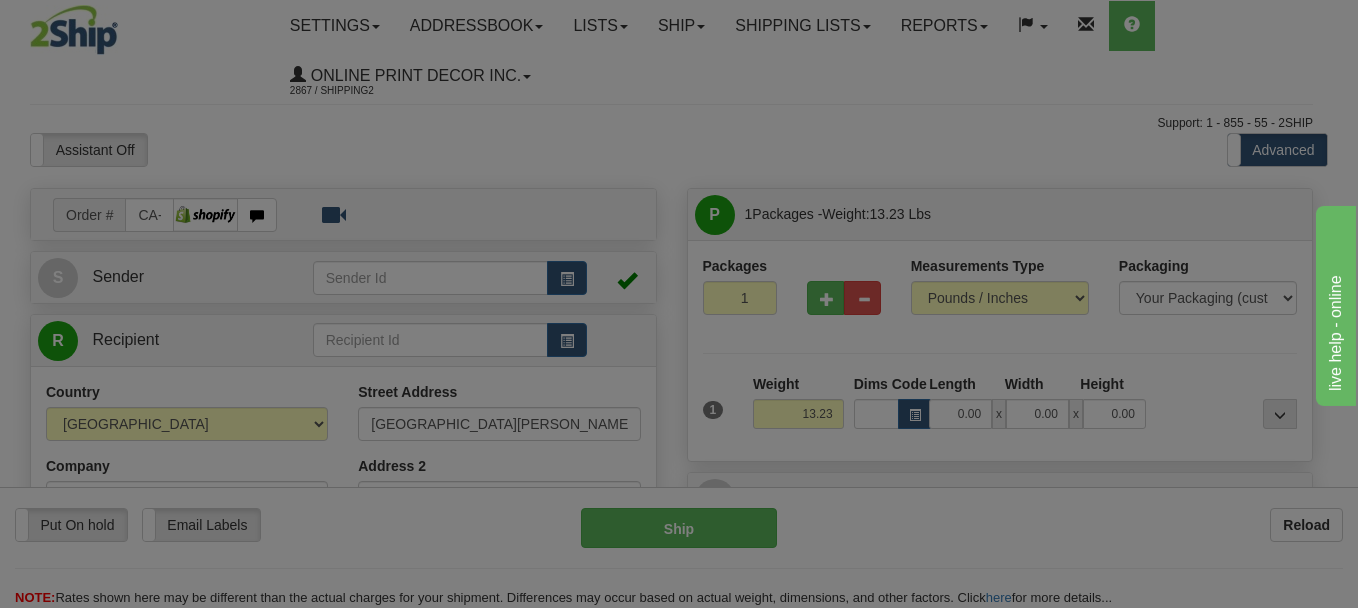 type on "SAINT-LEONARD" 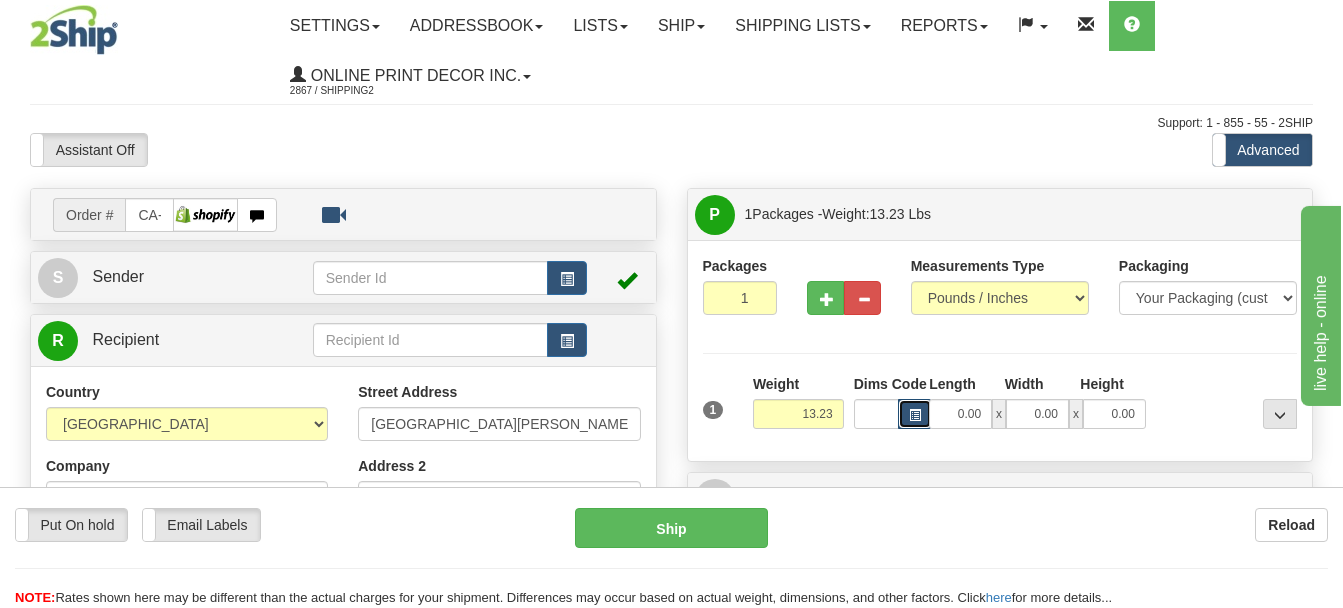 click at bounding box center [915, 414] 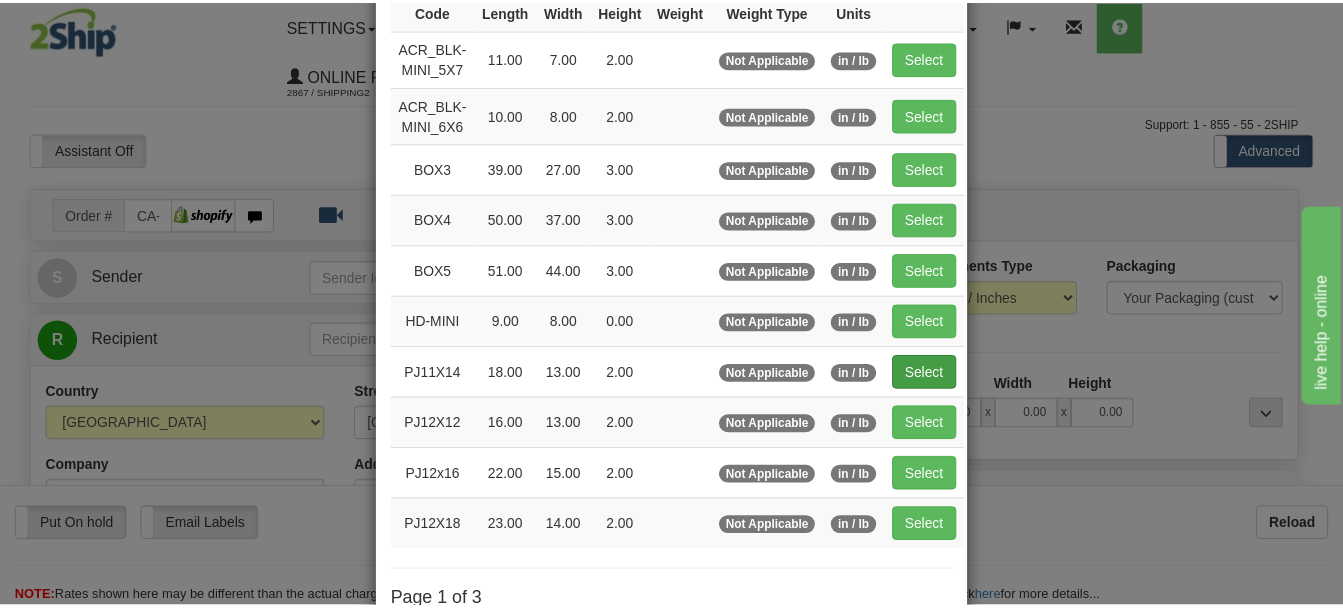 scroll, scrollTop: 200, scrollLeft: 0, axis: vertical 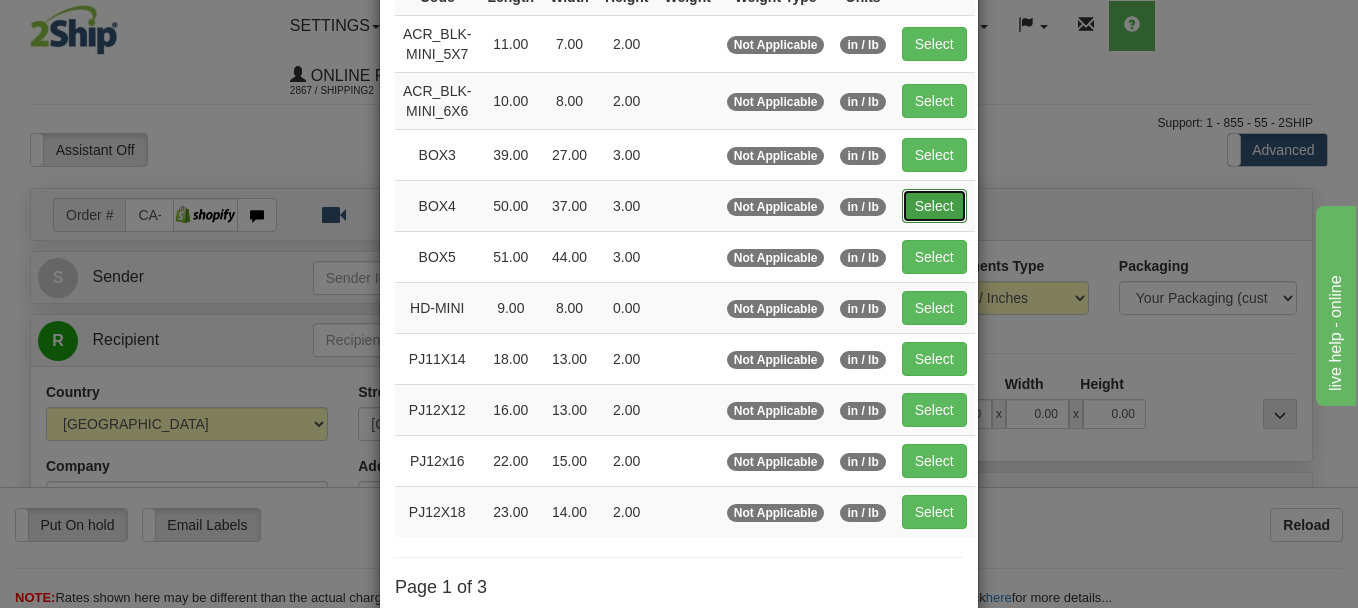 click on "Select" at bounding box center [934, 206] 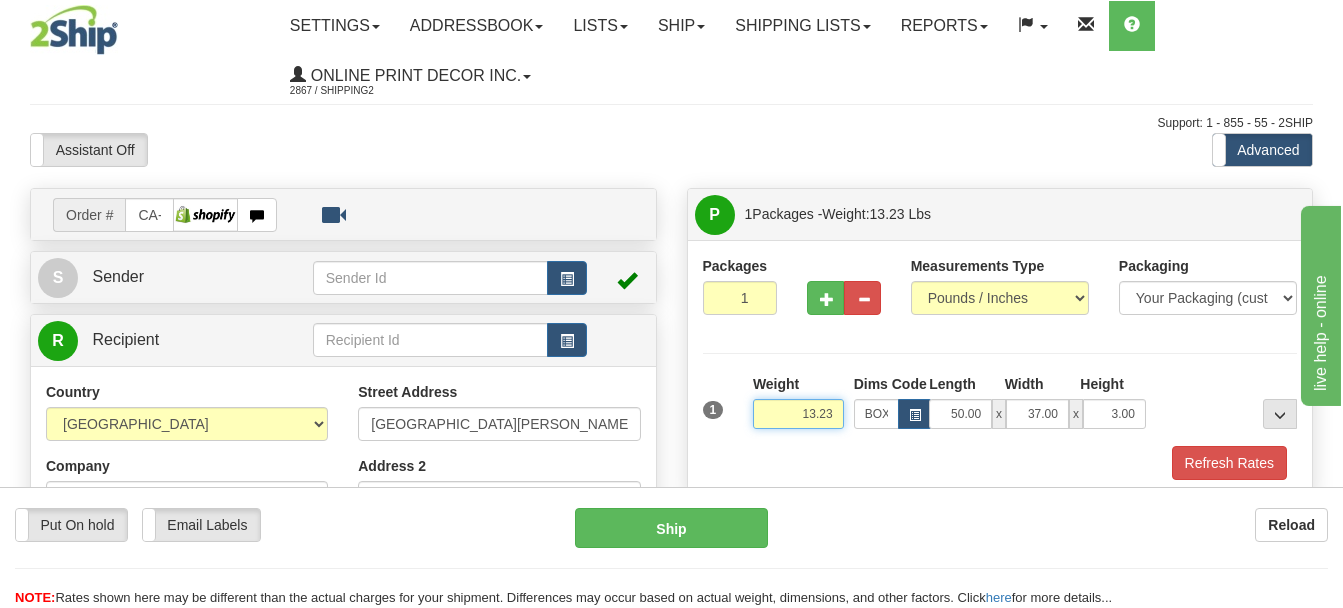 drag, startPoint x: 838, startPoint y: 415, endPoint x: 638, endPoint y: 446, distance: 202.38824 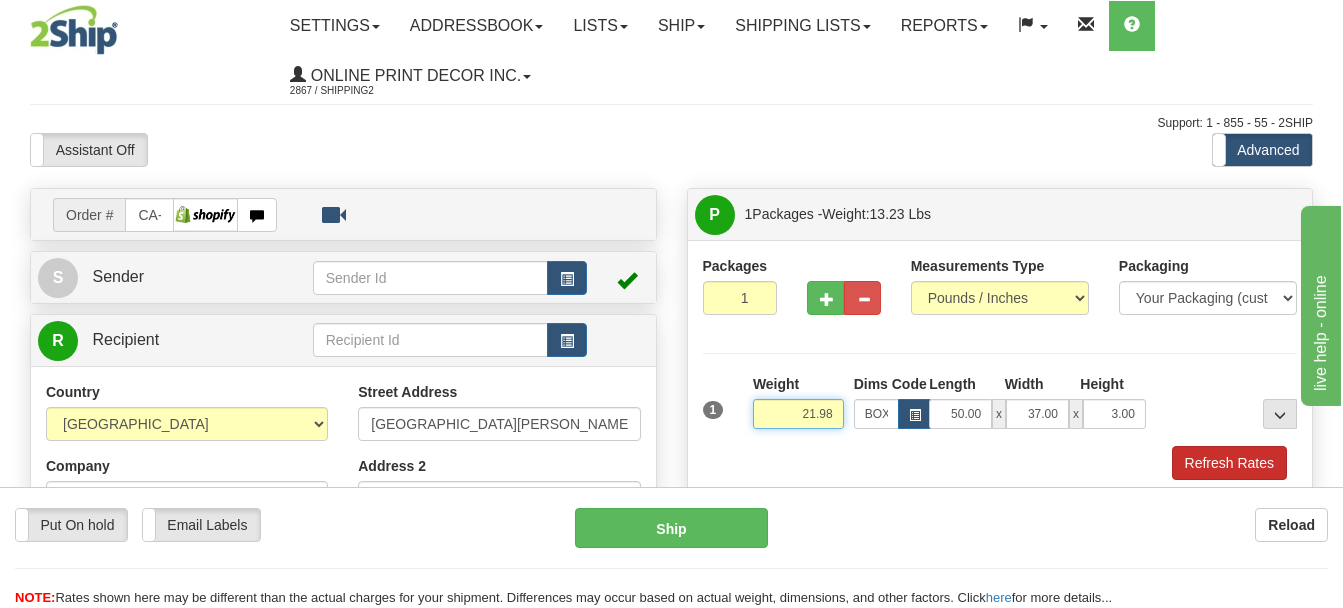 type on "21.98" 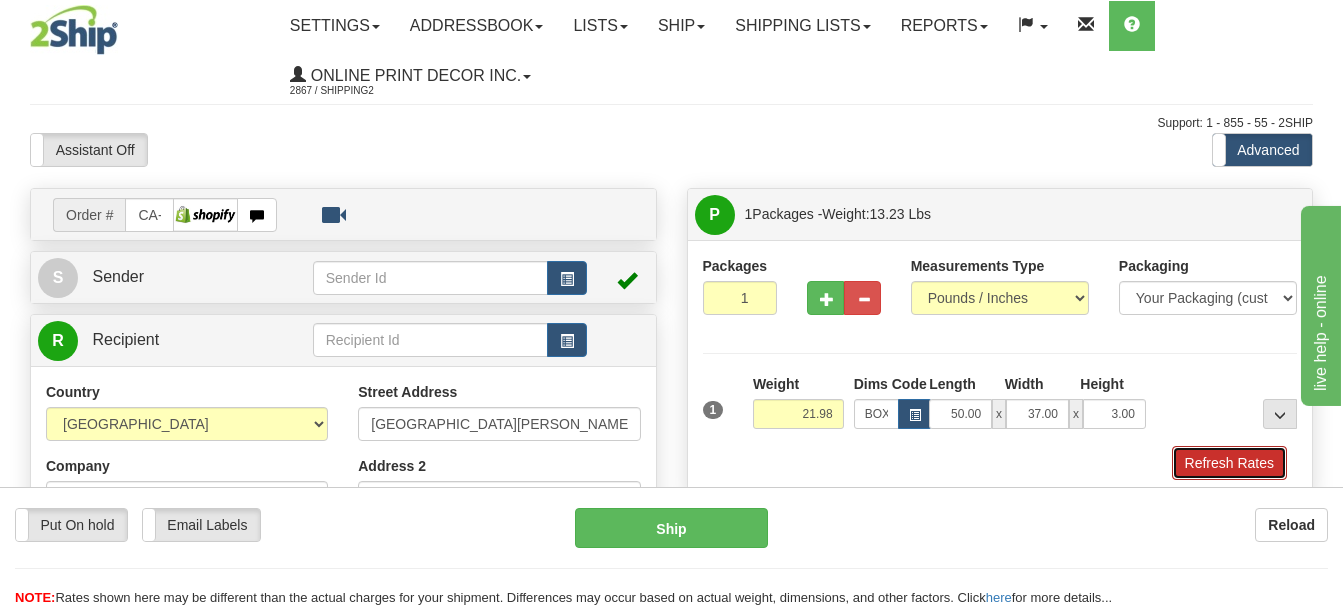 click on "Refresh Rates" at bounding box center (1229, 463) 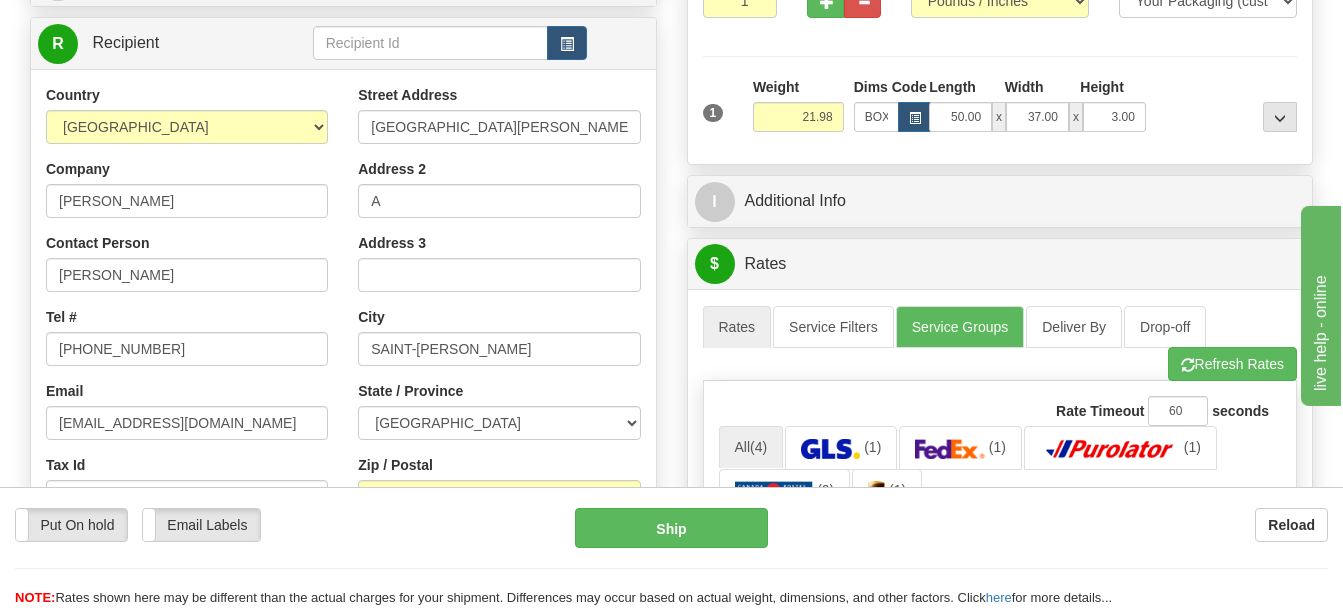 scroll, scrollTop: 400, scrollLeft: 0, axis: vertical 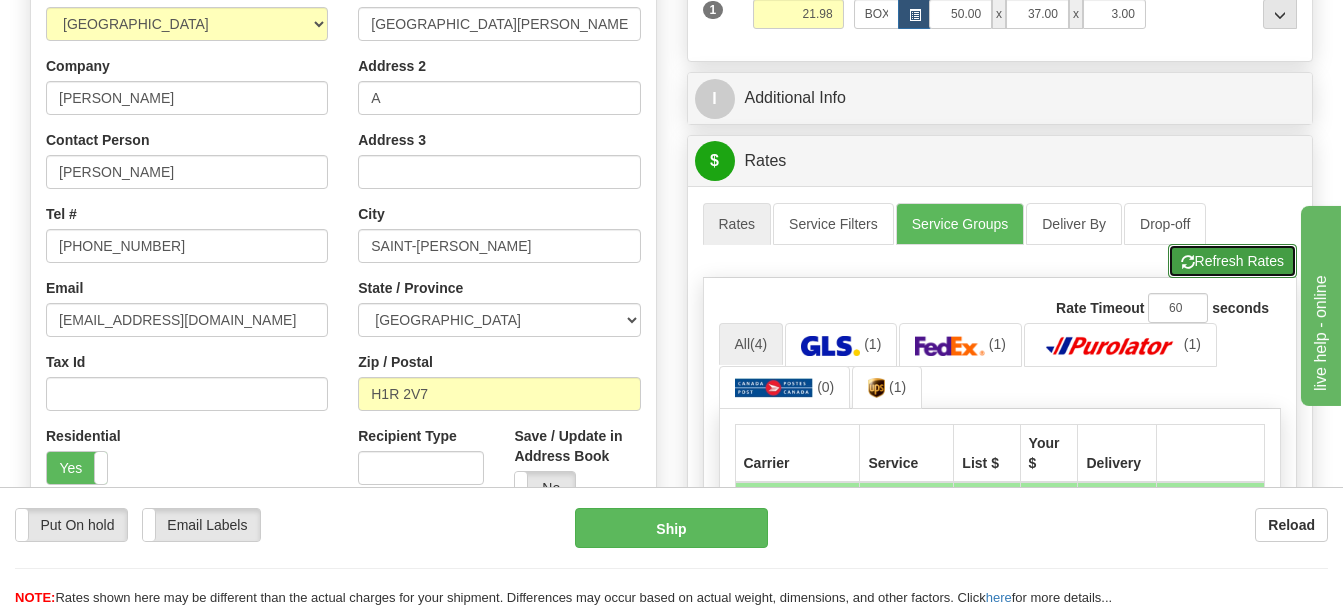 click on "Refresh Rates" at bounding box center (1232, 261) 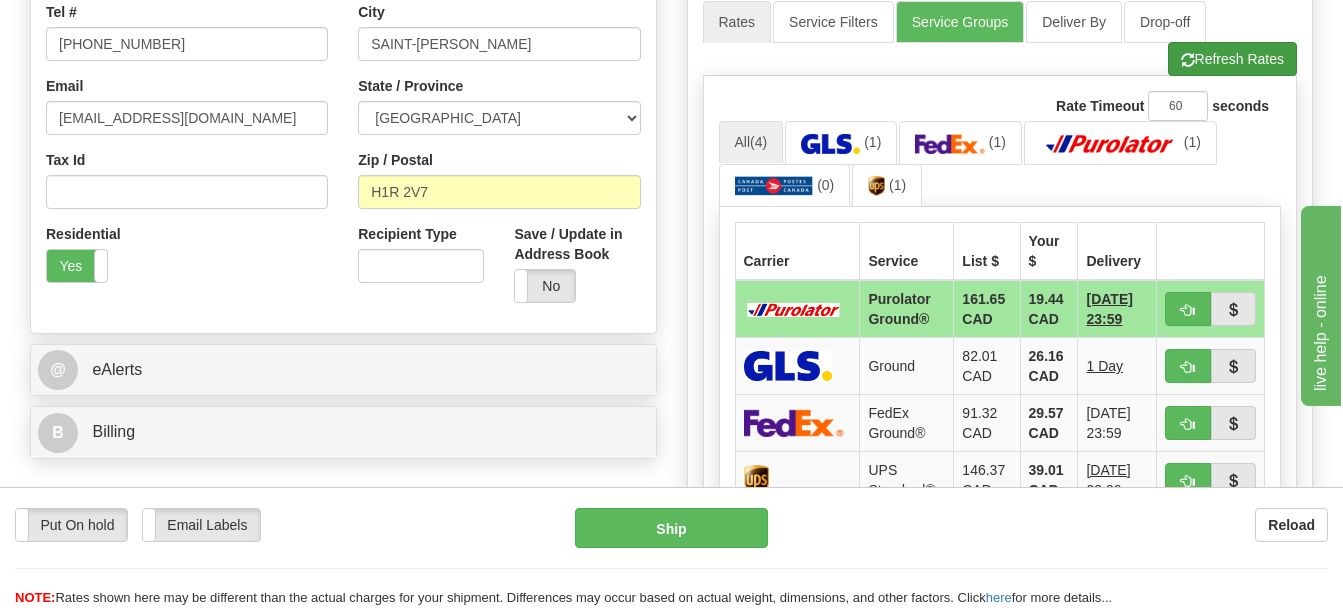 scroll, scrollTop: 800, scrollLeft: 0, axis: vertical 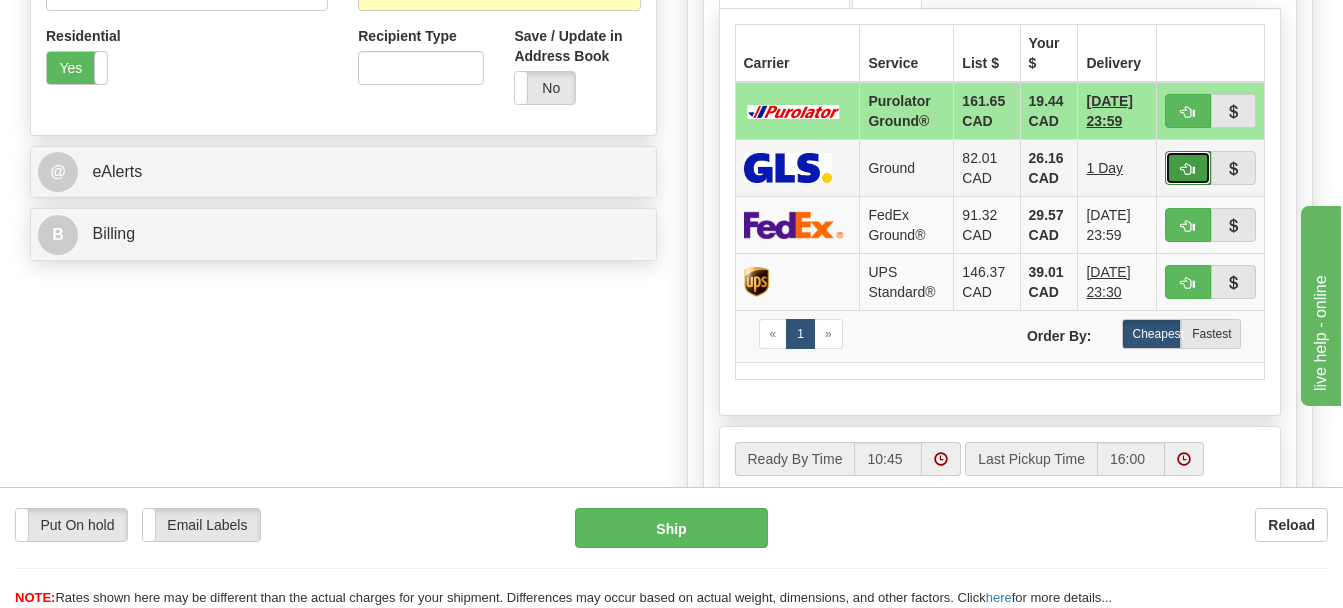 click at bounding box center (1188, 169) 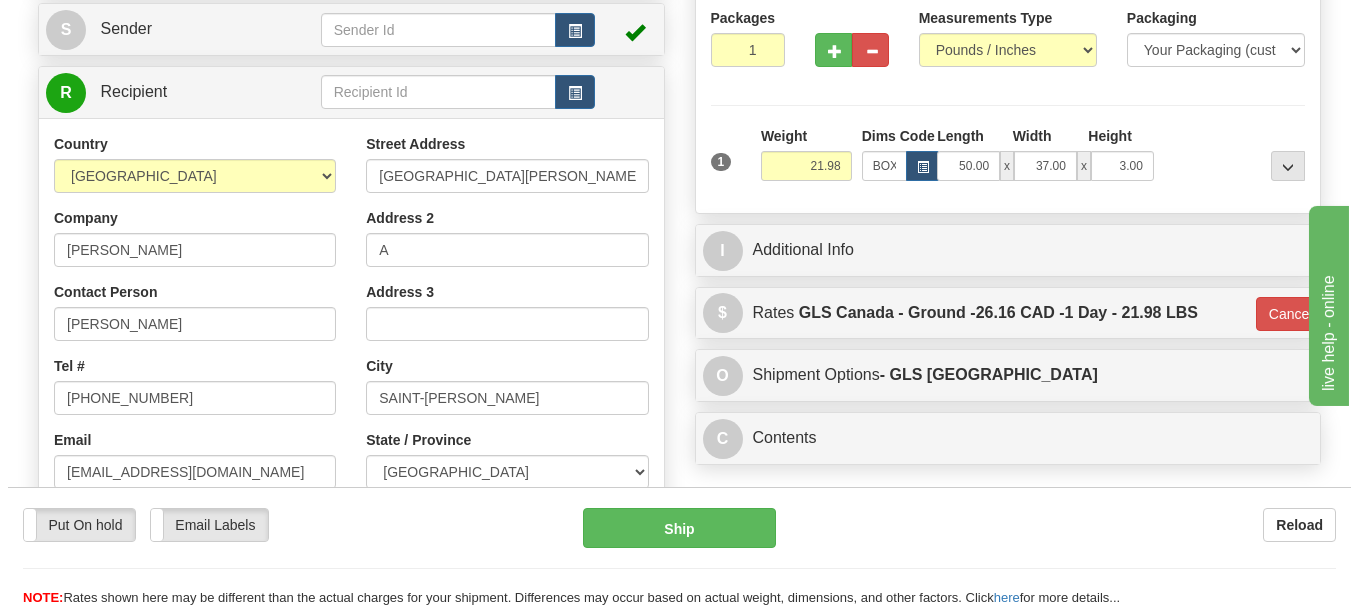 scroll, scrollTop: 200, scrollLeft: 0, axis: vertical 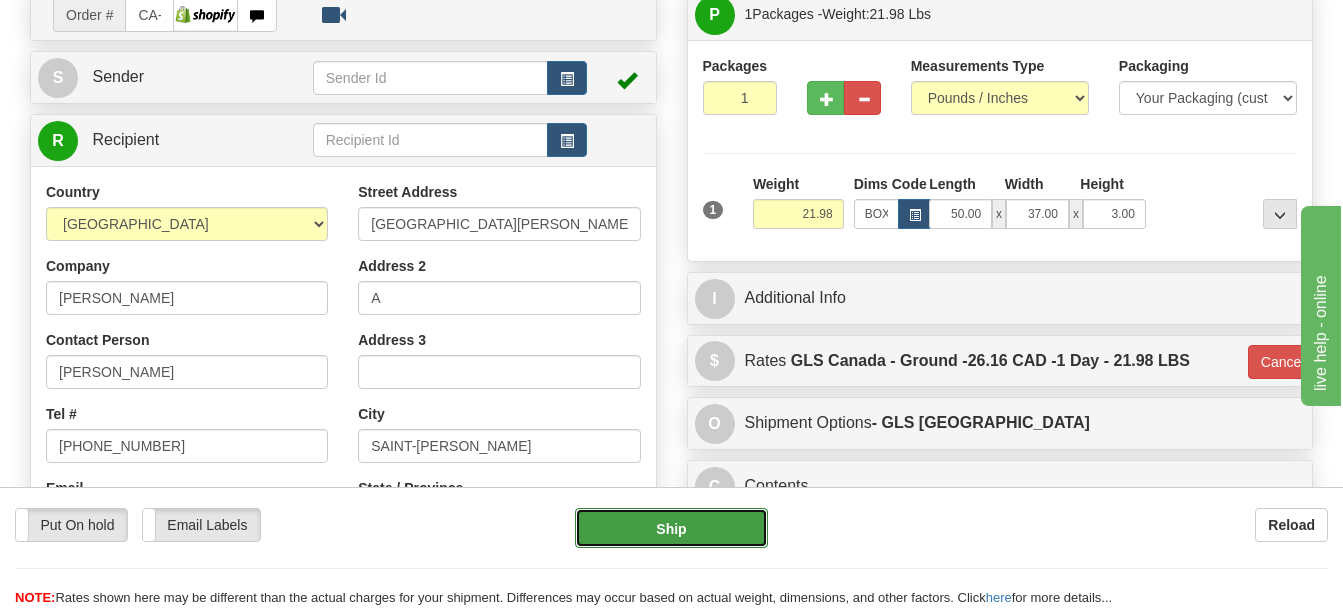 click on "Ship" at bounding box center (672, 528) 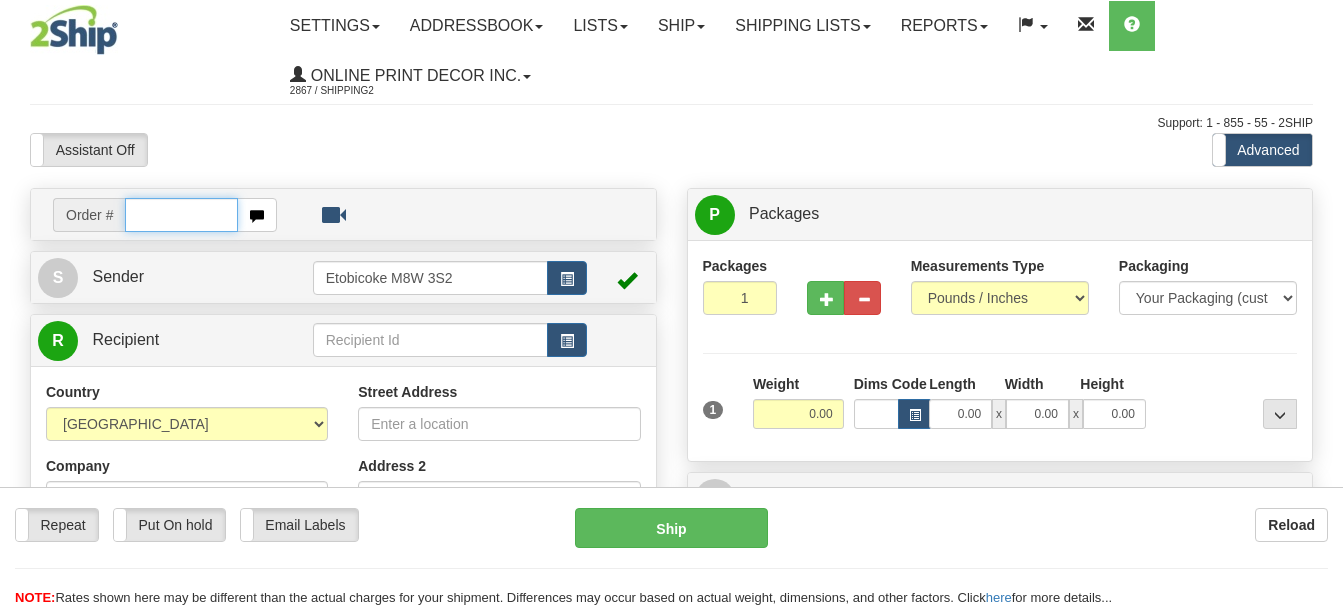 scroll, scrollTop: 0, scrollLeft: 0, axis: both 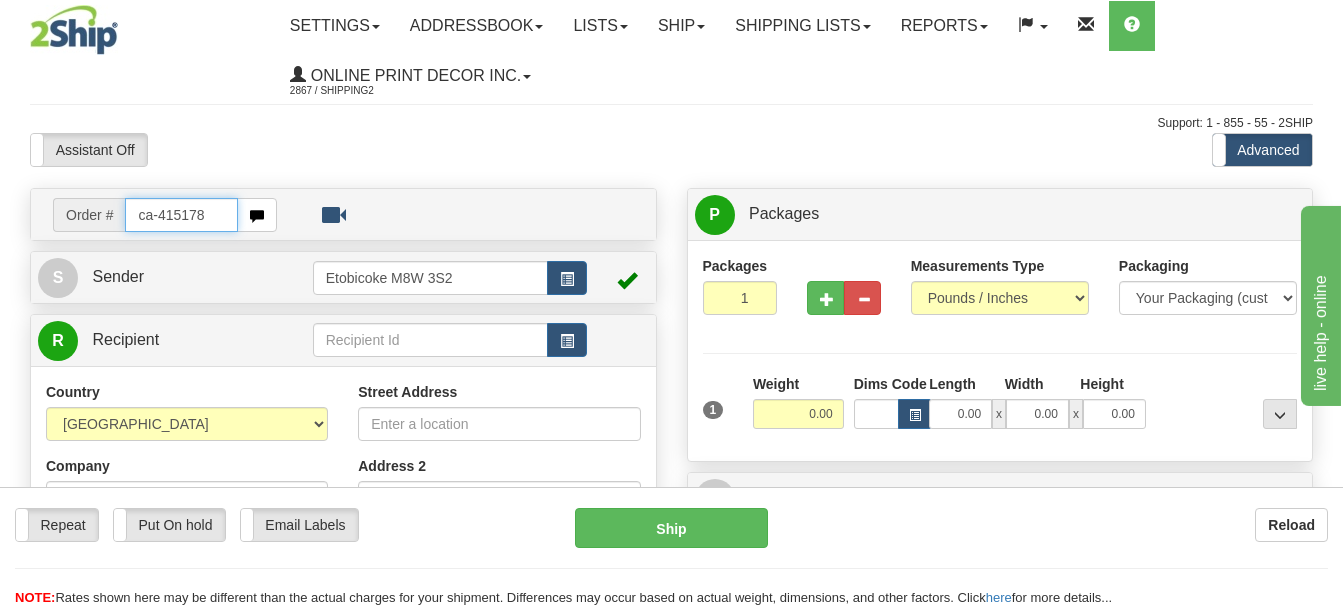 type on "ca-415178" 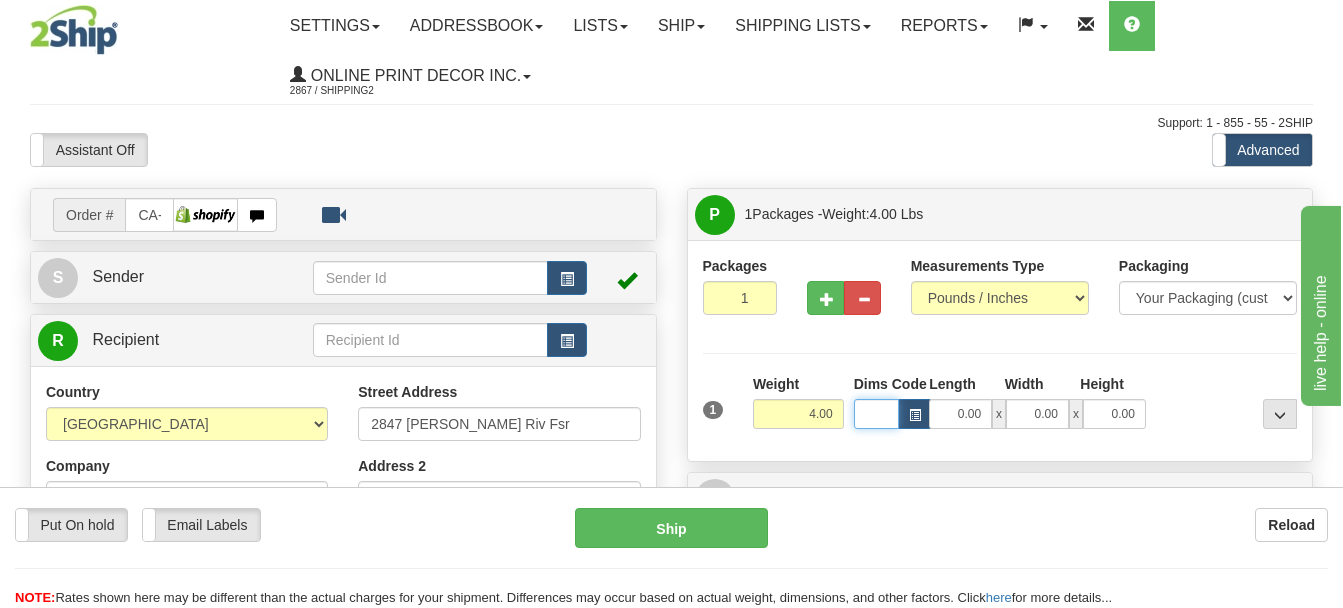 click on "Dims Code" at bounding box center [876, 414] 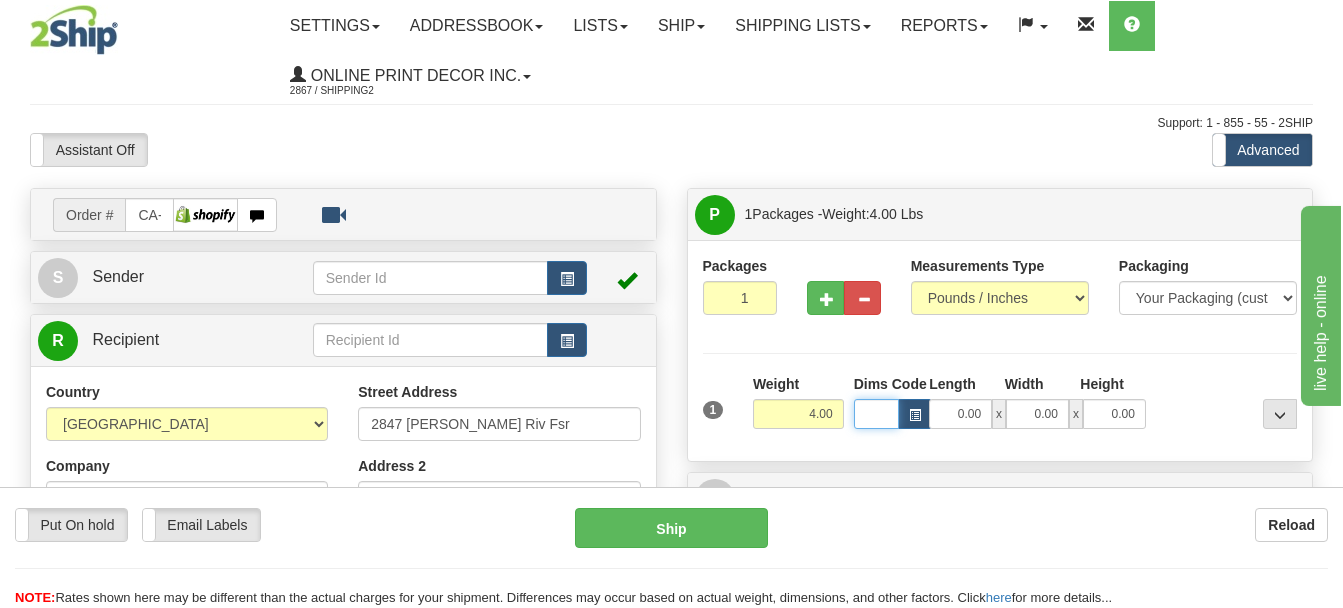 click on "Dims Code" at bounding box center [876, 414] 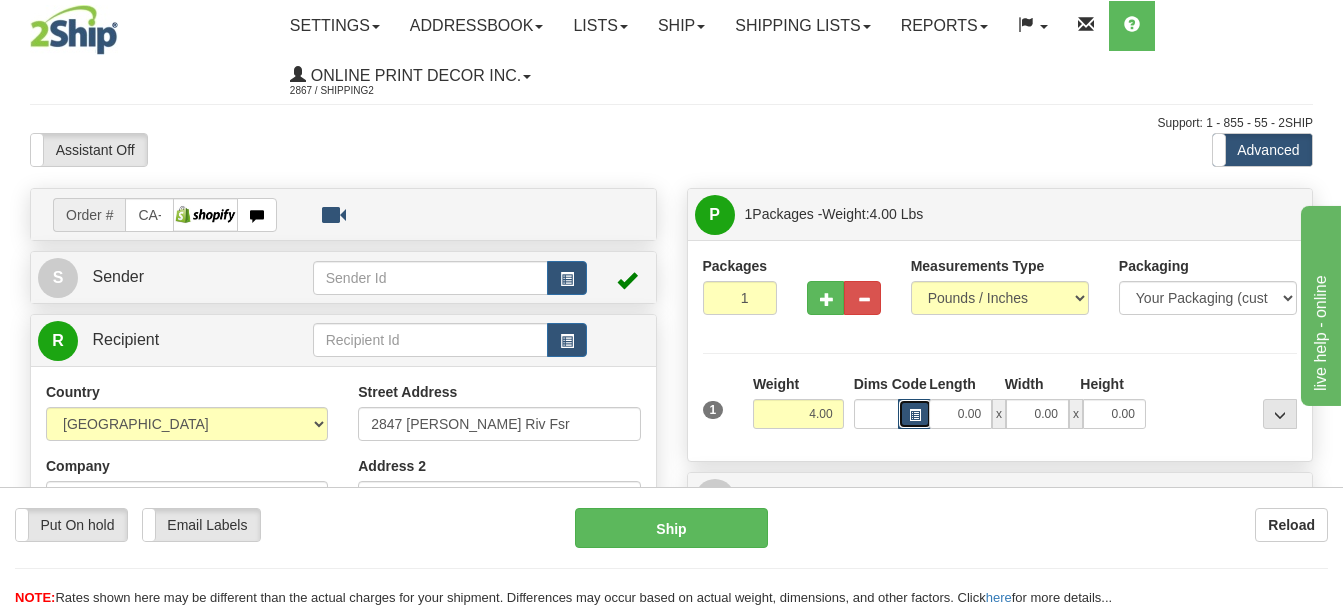 click at bounding box center [915, 414] 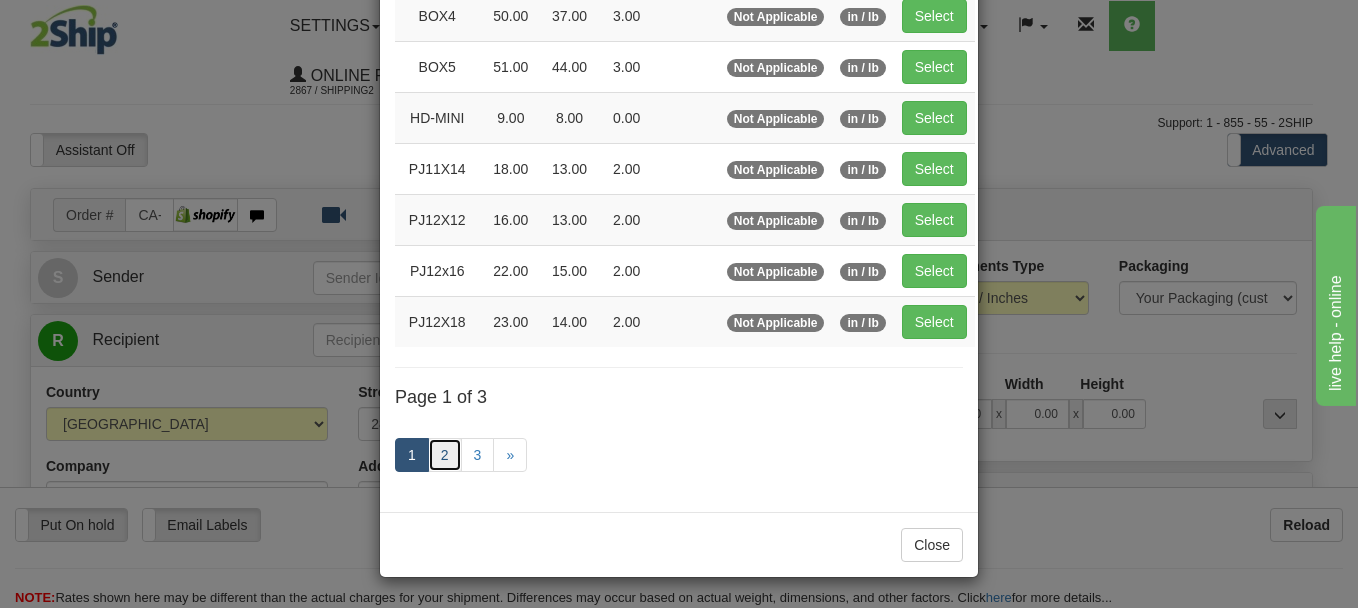 click on "2" at bounding box center (445, 455) 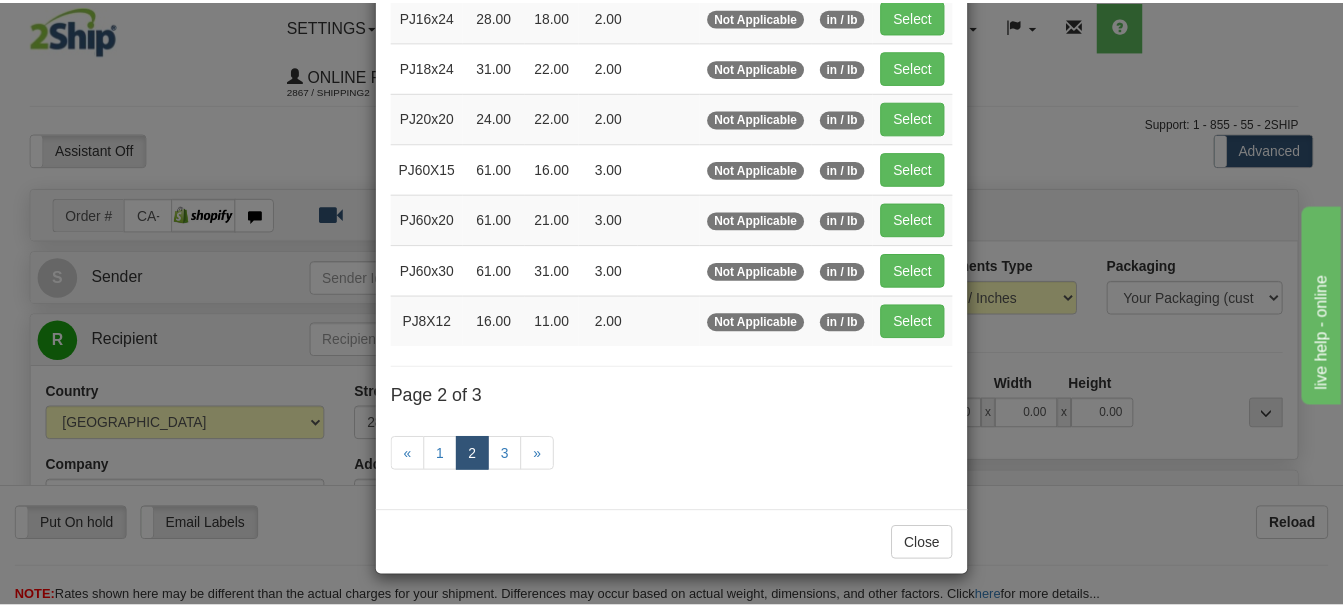 scroll, scrollTop: 378, scrollLeft: 0, axis: vertical 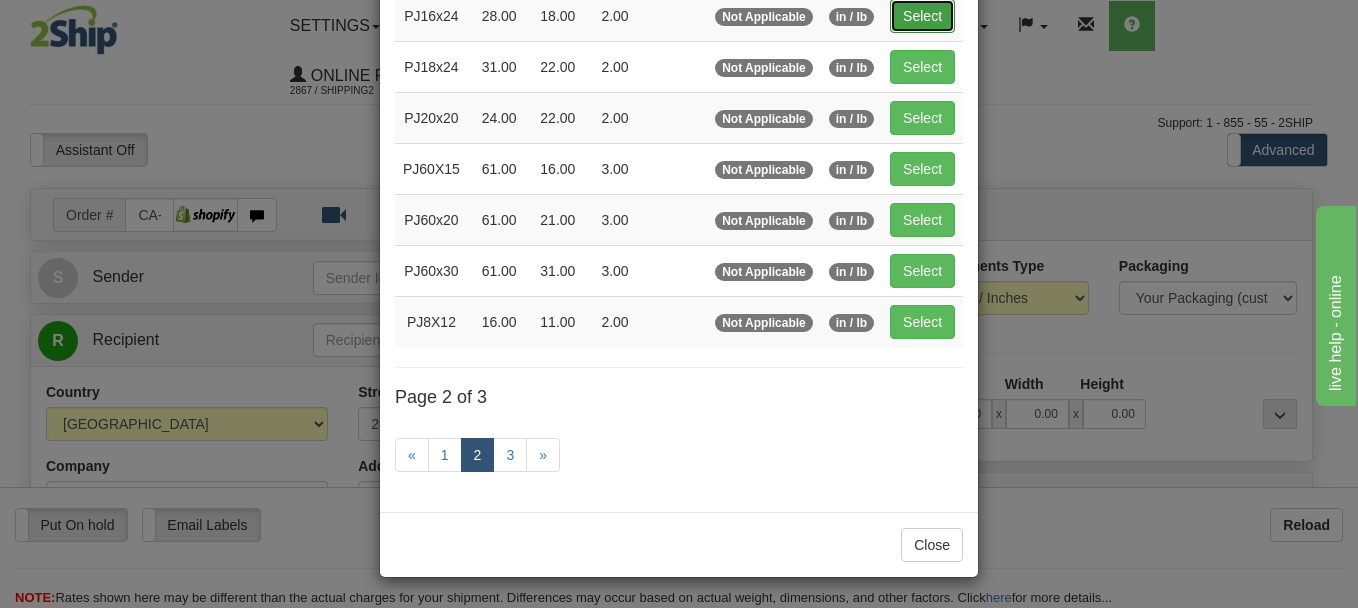 click on "Select" at bounding box center (922, 16) 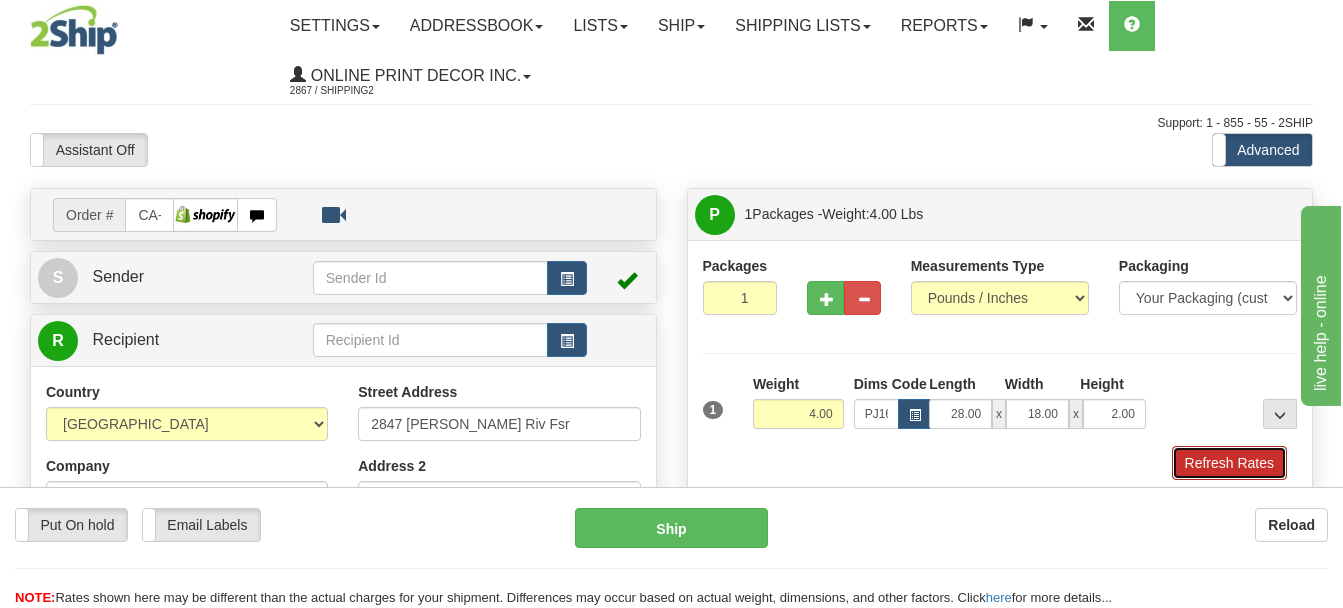 click on "Refresh Rates" at bounding box center [1229, 463] 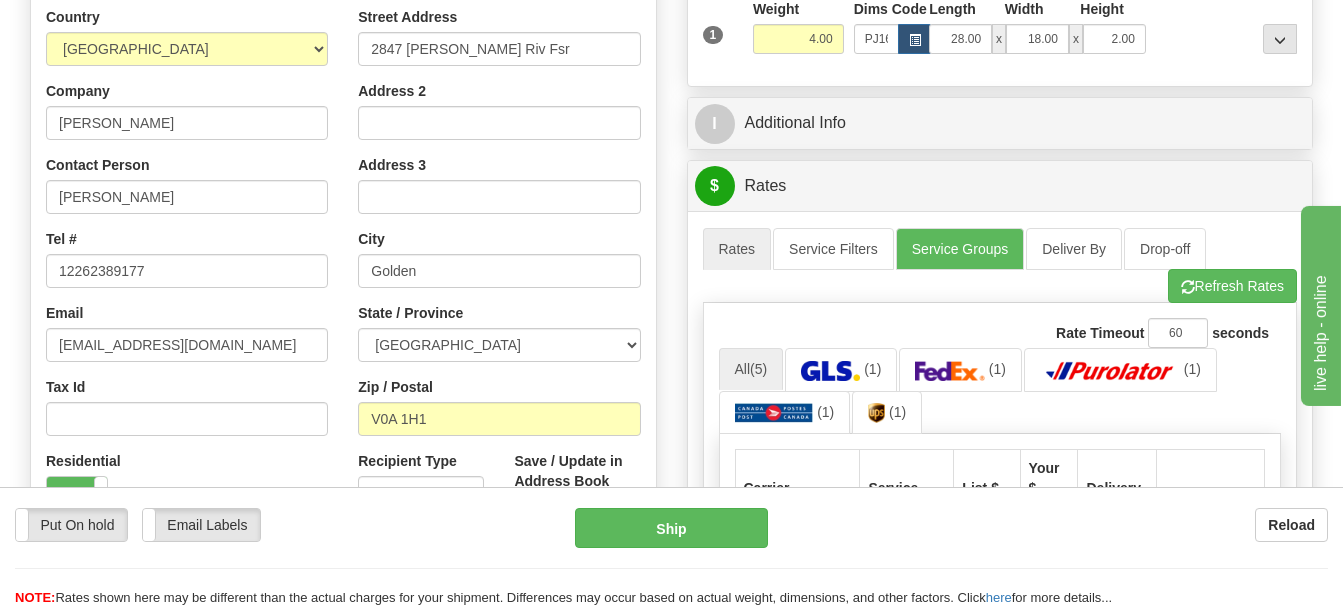 scroll, scrollTop: 470, scrollLeft: 0, axis: vertical 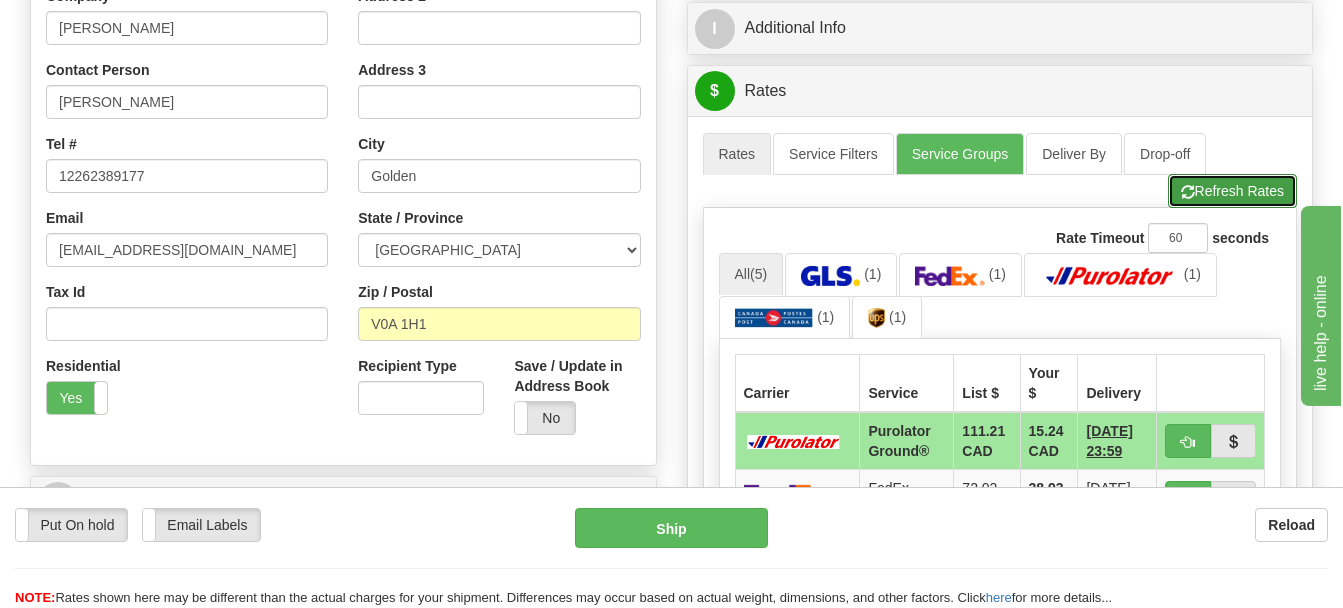 click on "Refresh Rates" at bounding box center [1232, 191] 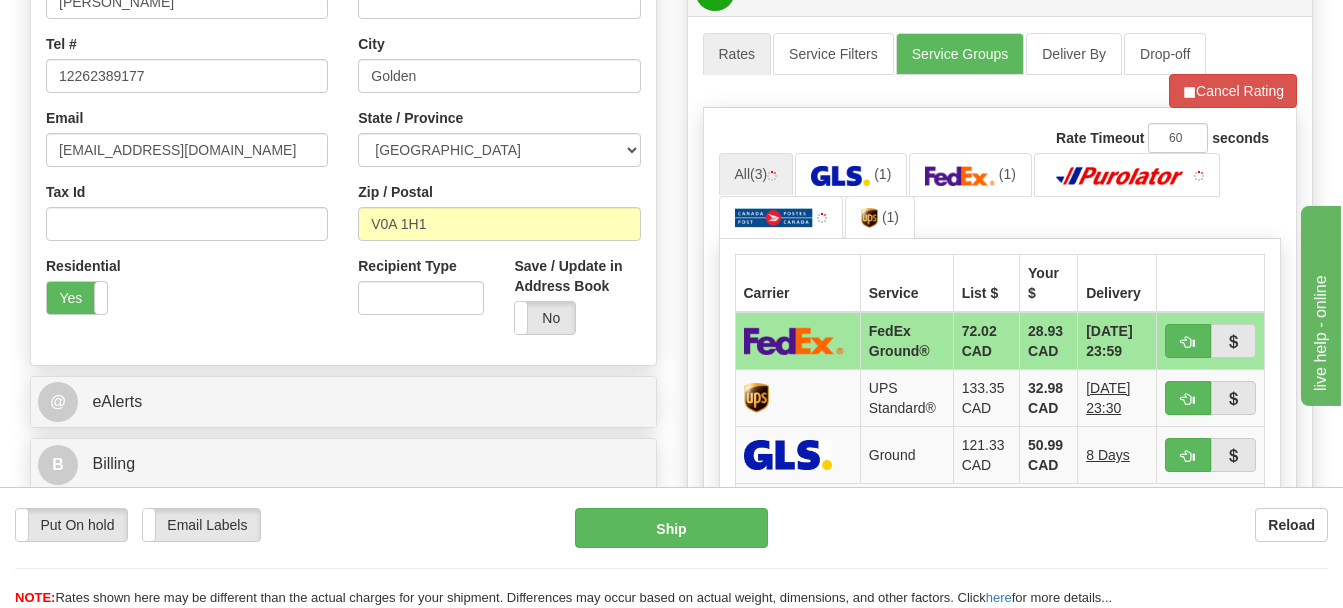 scroll, scrollTop: 670, scrollLeft: 0, axis: vertical 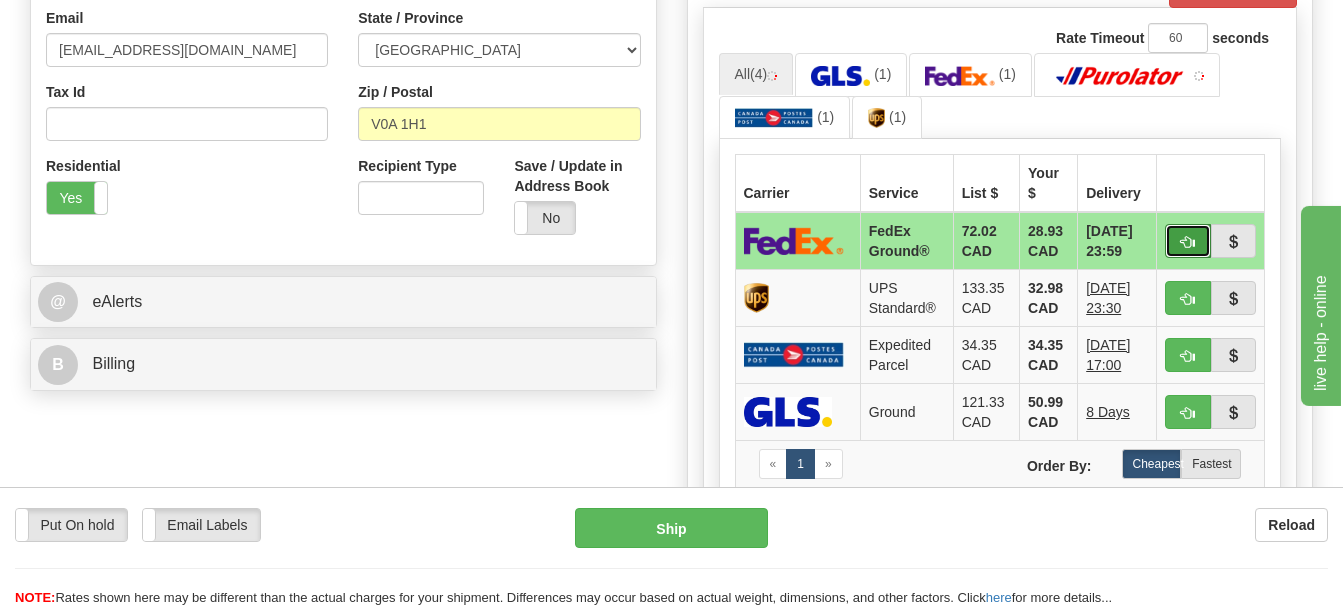 click at bounding box center [1188, 242] 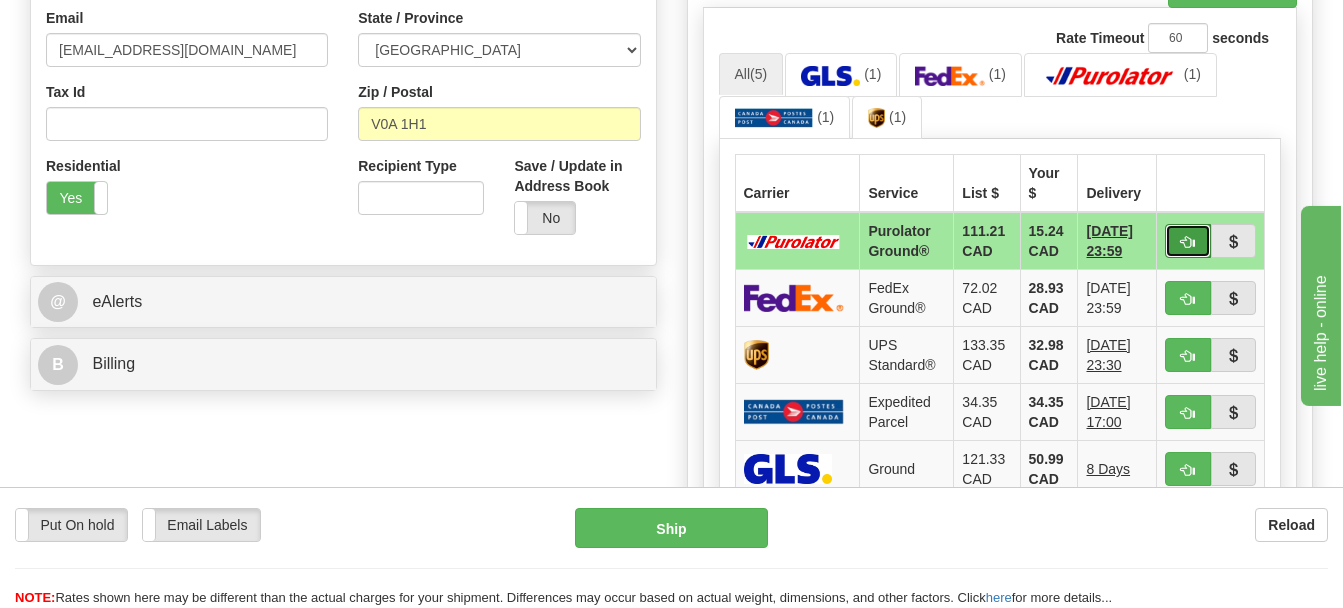 click at bounding box center [1188, 242] 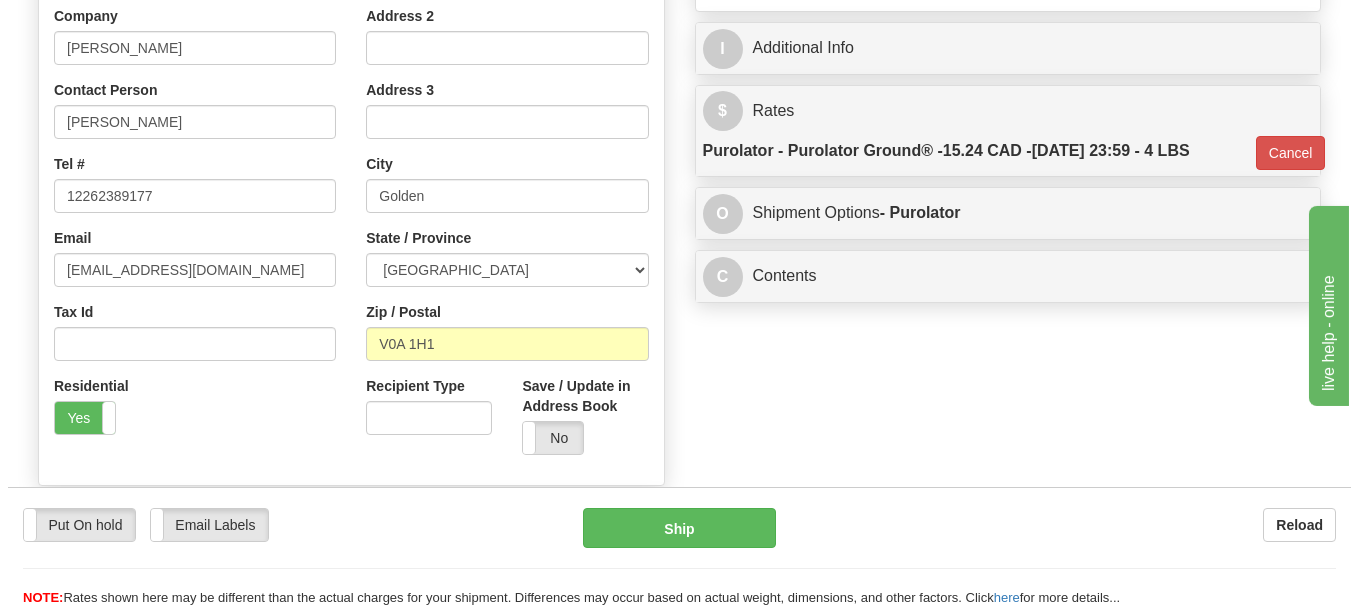 scroll, scrollTop: 370, scrollLeft: 0, axis: vertical 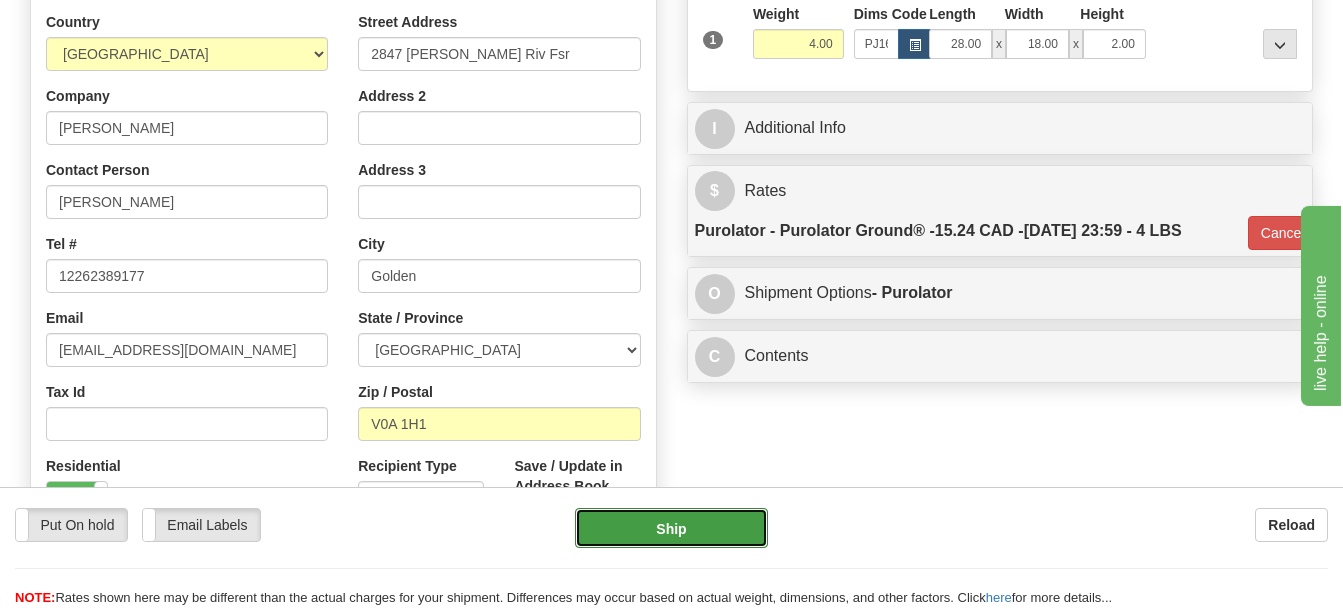 click on "Ship" at bounding box center [672, 528] 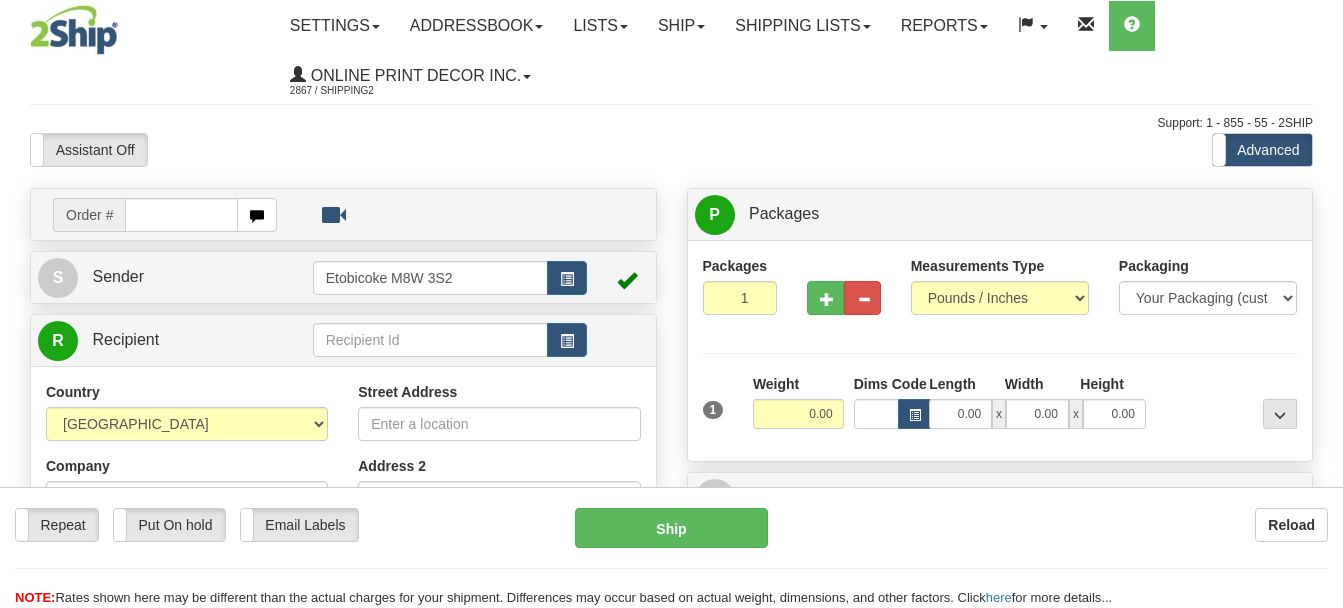 scroll, scrollTop: 0, scrollLeft: 0, axis: both 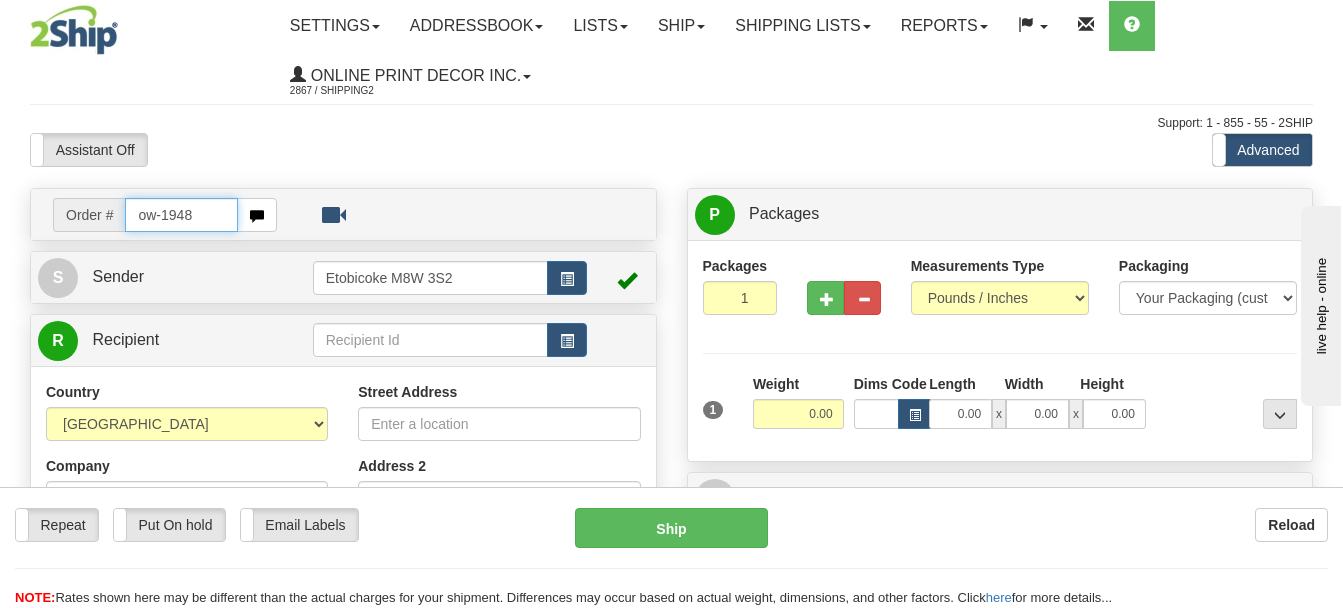 type on "ow-1948" 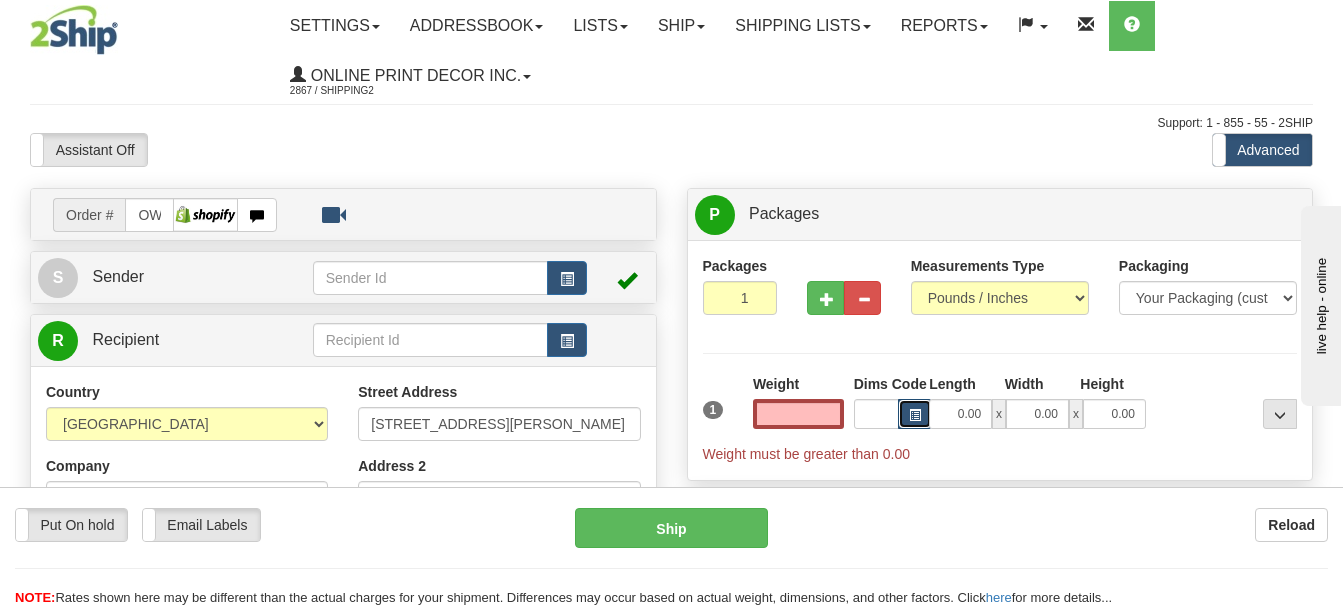type on "0.00" 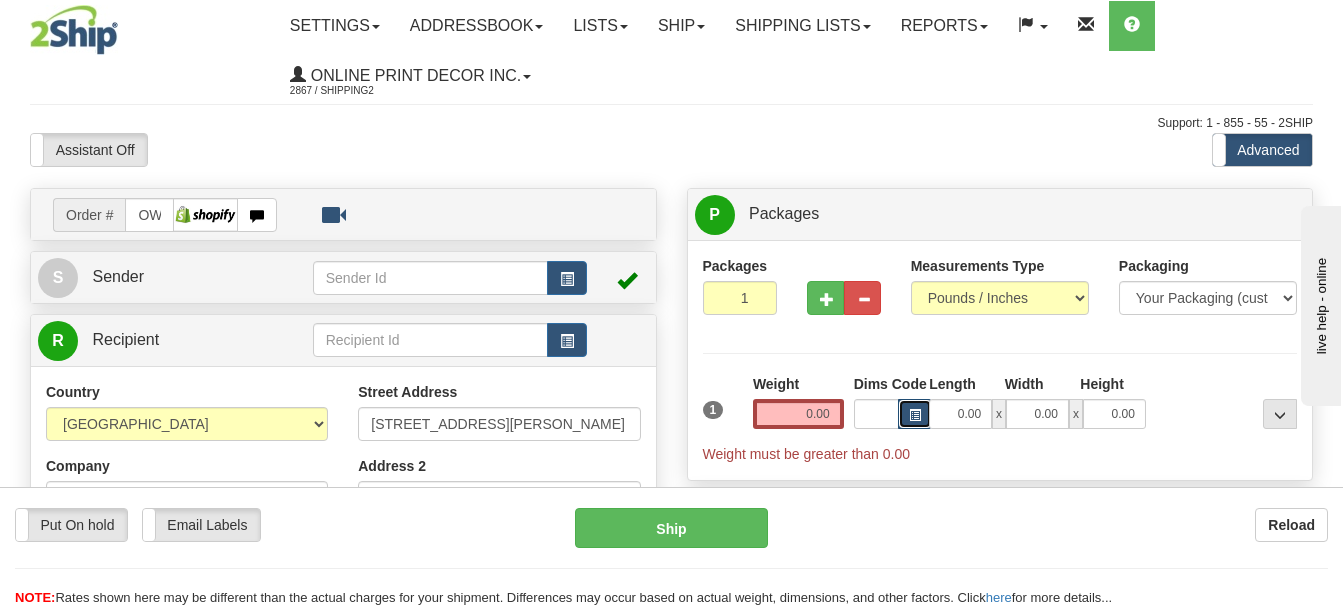 click at bounding box center [915, 415] 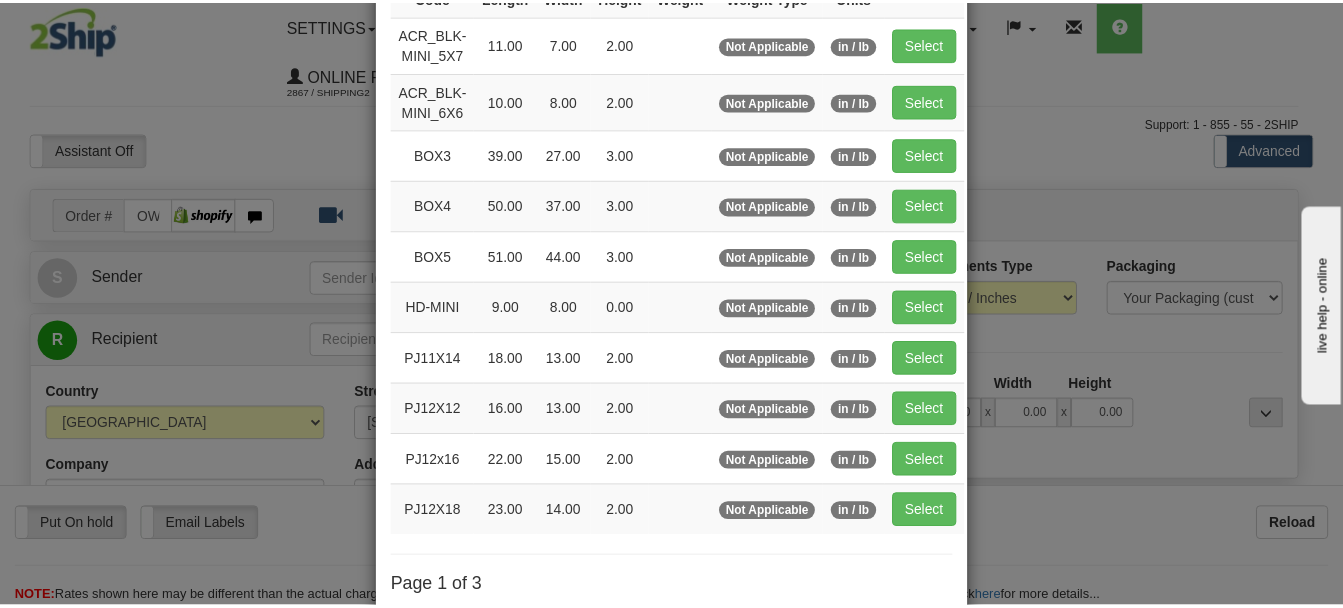 scroll, scrollTop: 300, scrollLeft: 0, axis: vertical 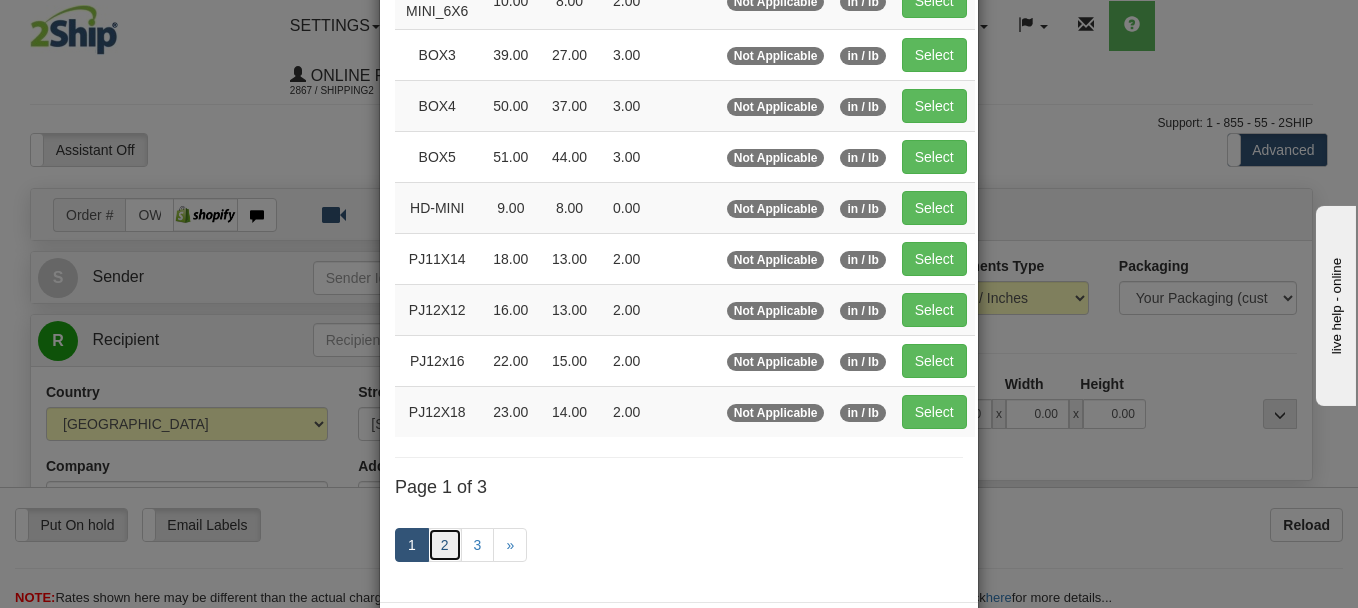 click on "2" at bounding box center [445, 545] 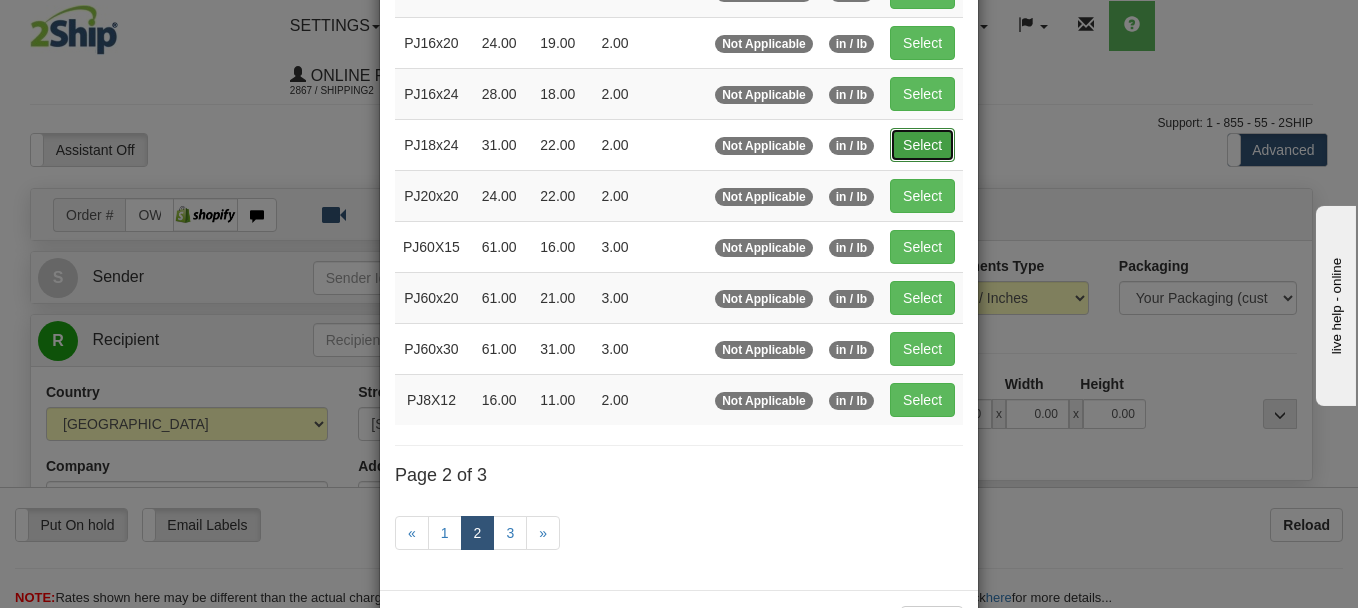 click on "Select" at bounding box center [922, 145] 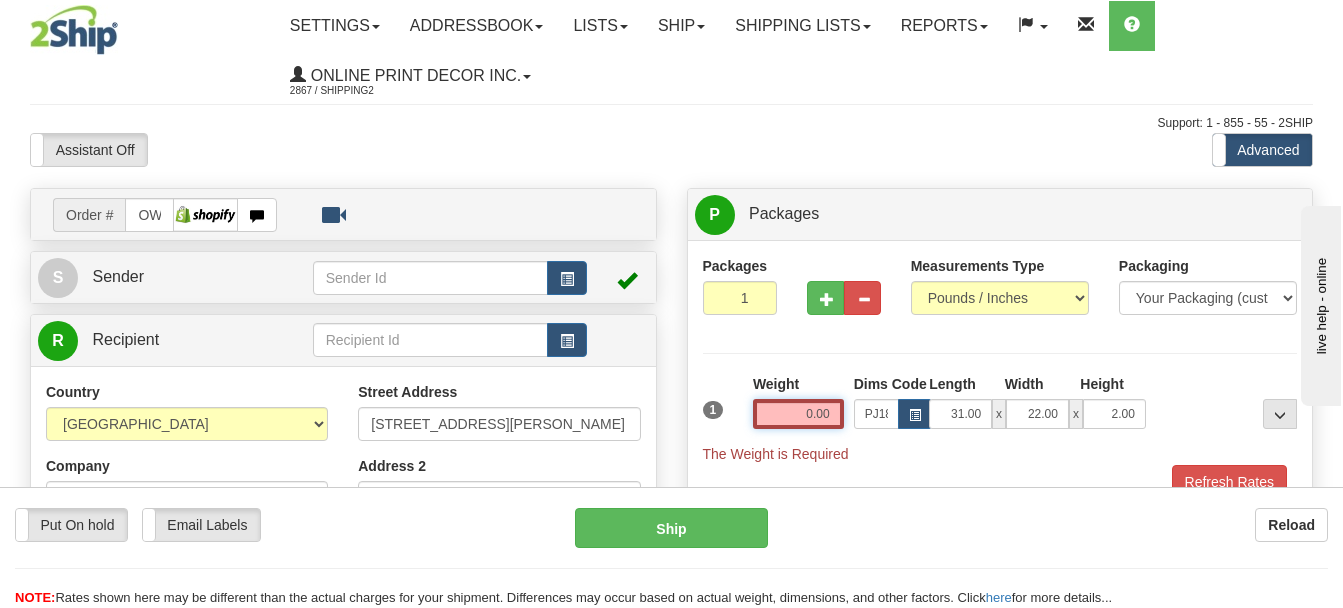 drag, startPoint x: 833, startPoint y: 402, endPoint x: 696, endPoint y: 424, distance: 138.75517 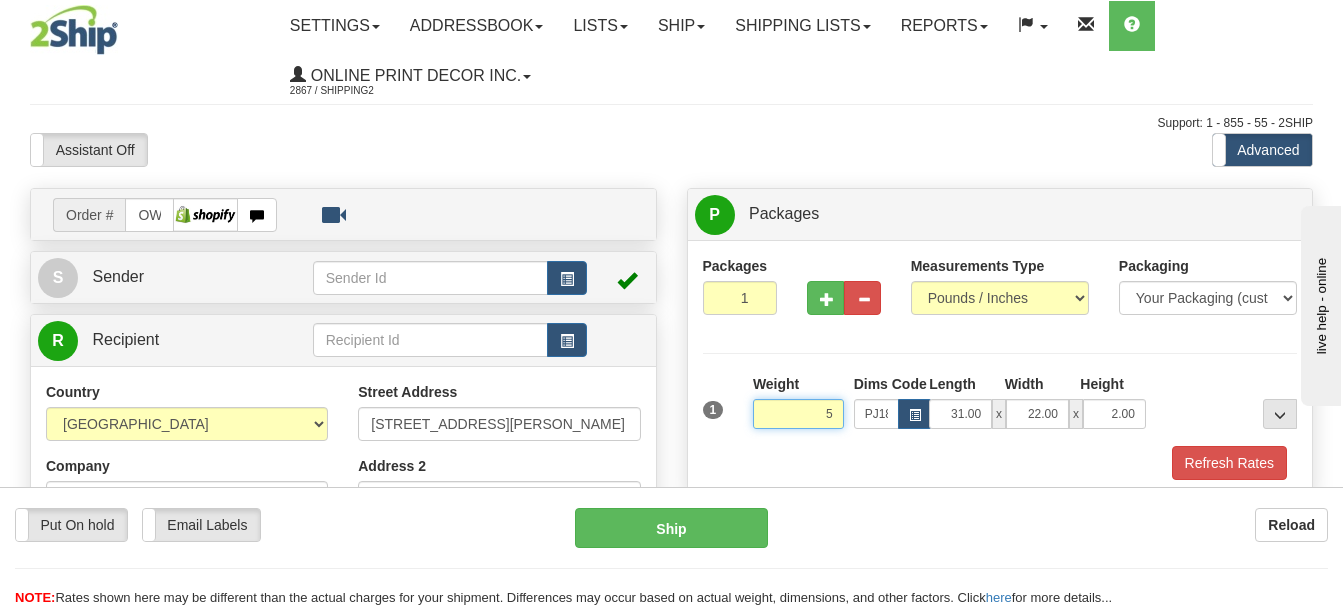 click on "Delete" at bounding box center (0, 0) 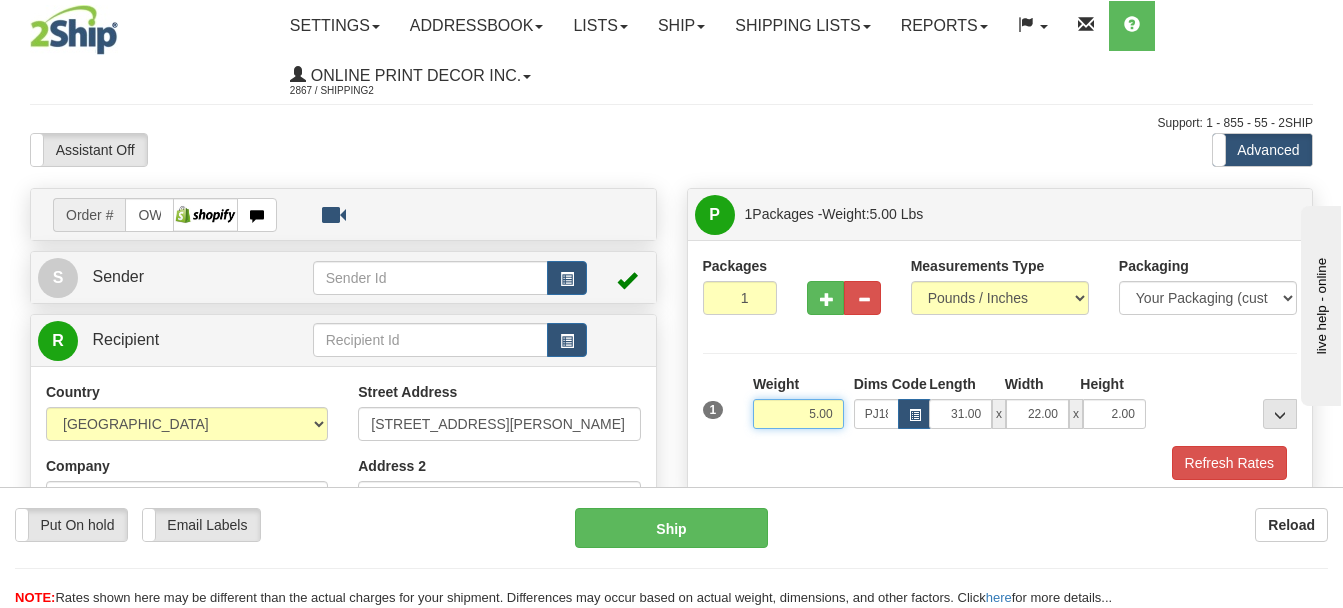 drag, startPoint x: 834, startPoint y: 414, endPoint x: 781, endPoint y: 421, distance: 53.460266 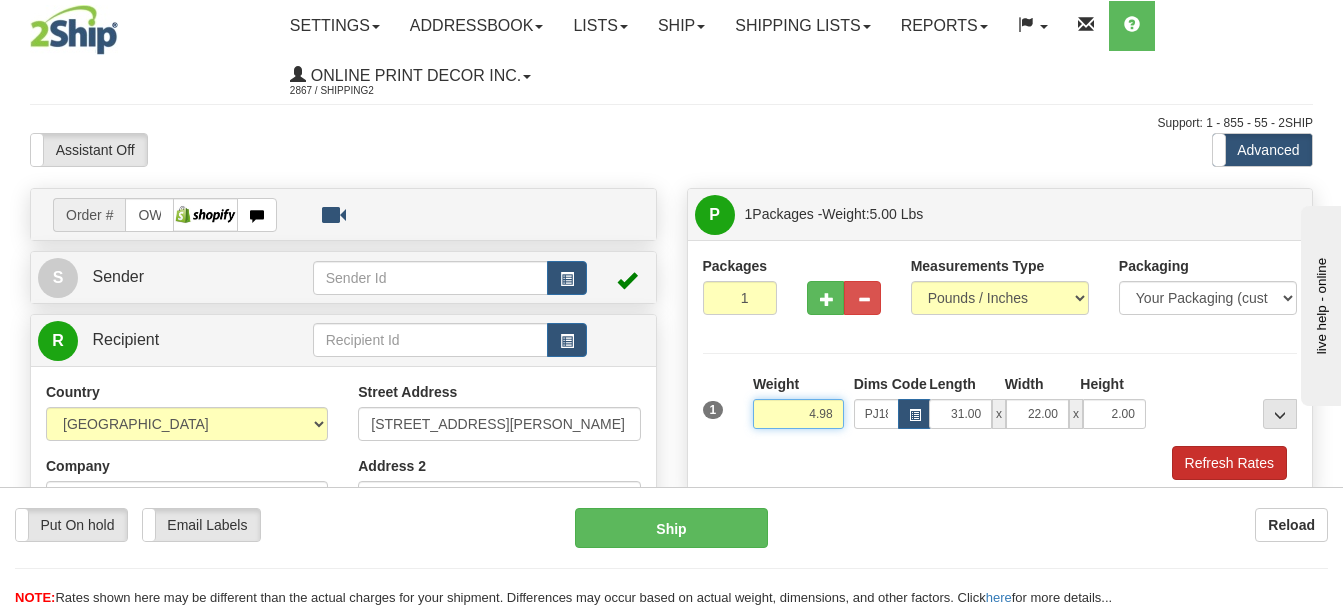 type on "4.98" 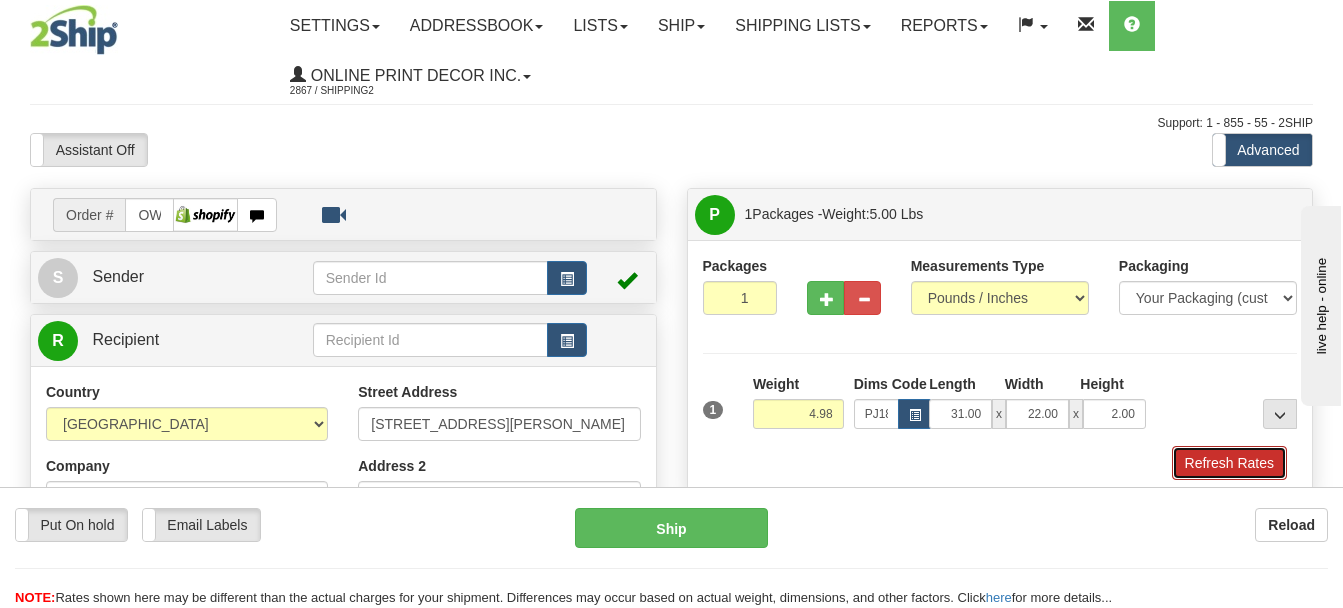 click on "Refresh Rates" at bounding box center (1229, 463) 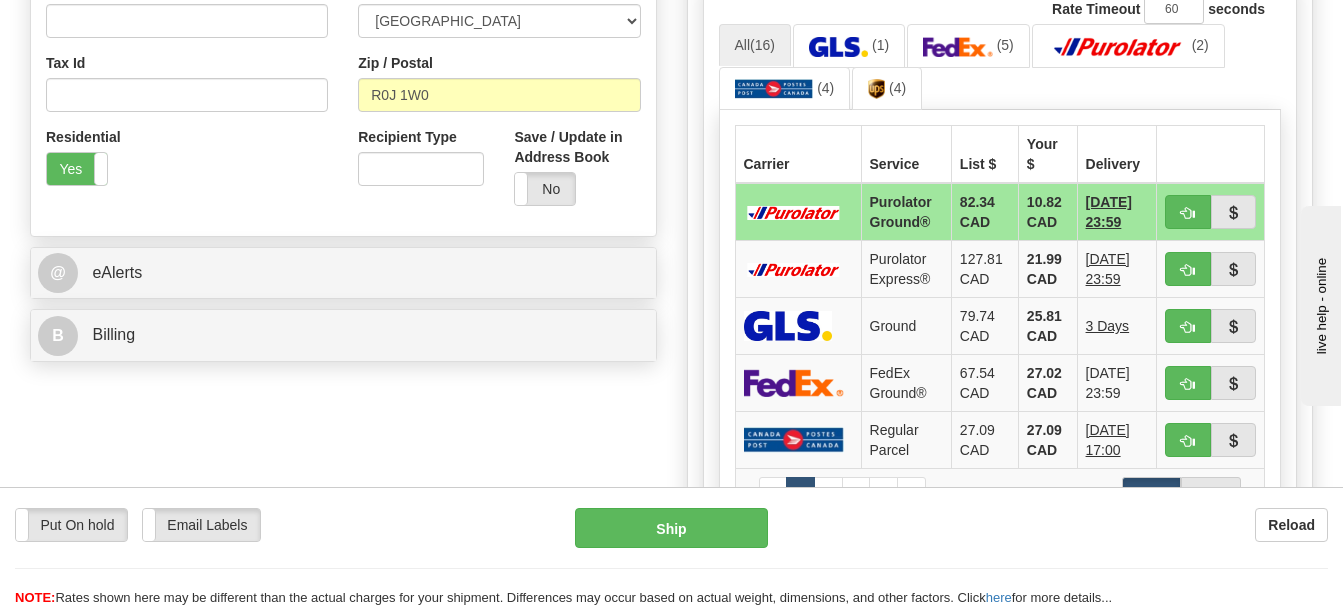 scroll, scrollTop: 700, scrollLeft: 0, axis: vertical 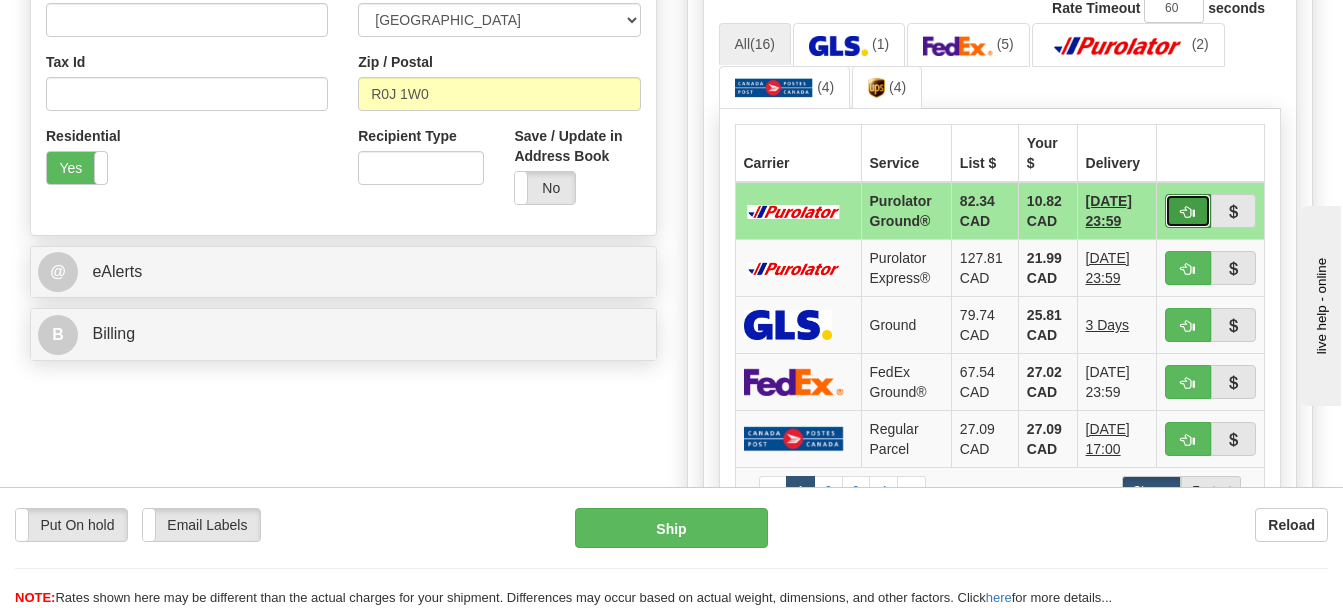 click at bounding box center [1188, 212] 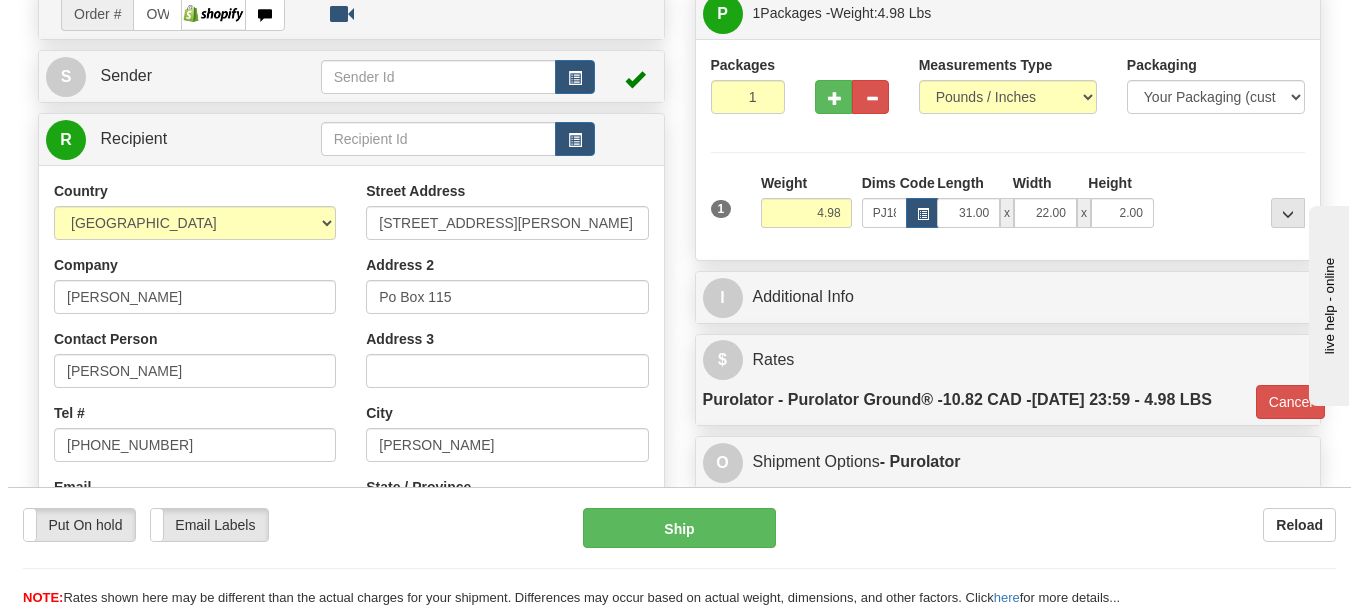 scroll, scrollTop: 200, scrollLeft: 0, axis: vertical 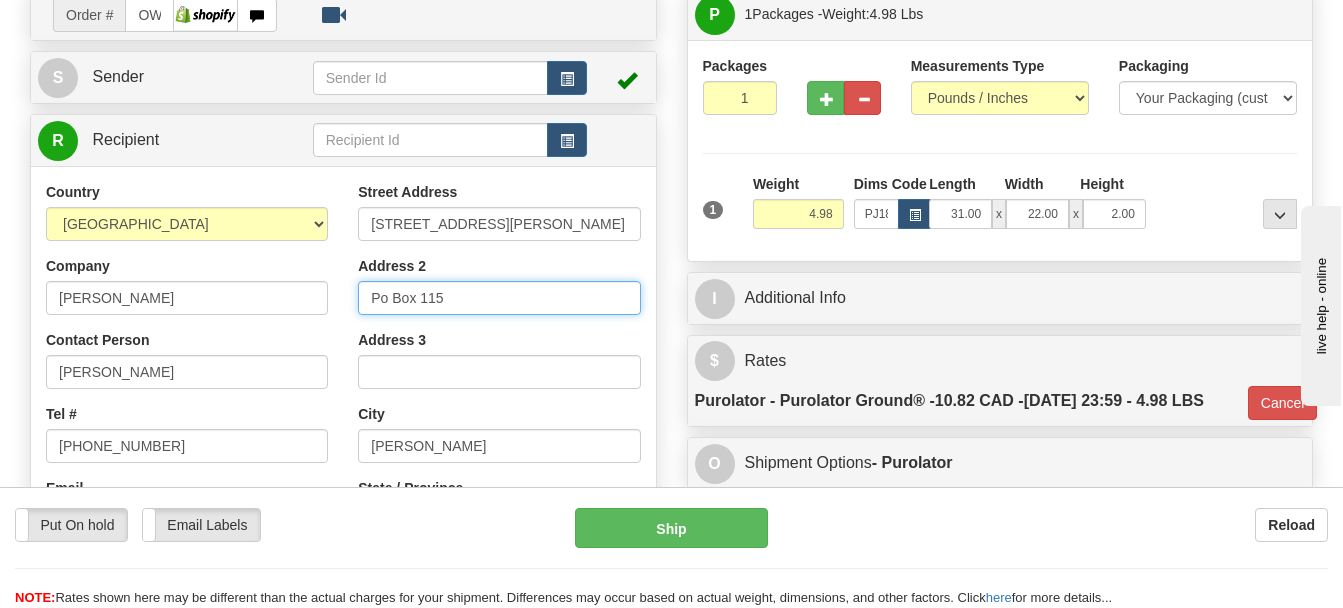 drag, startPoint x: 486, startPoint y: 288, endPoint x: 309, endPoint y: 297, distance: 177.22867 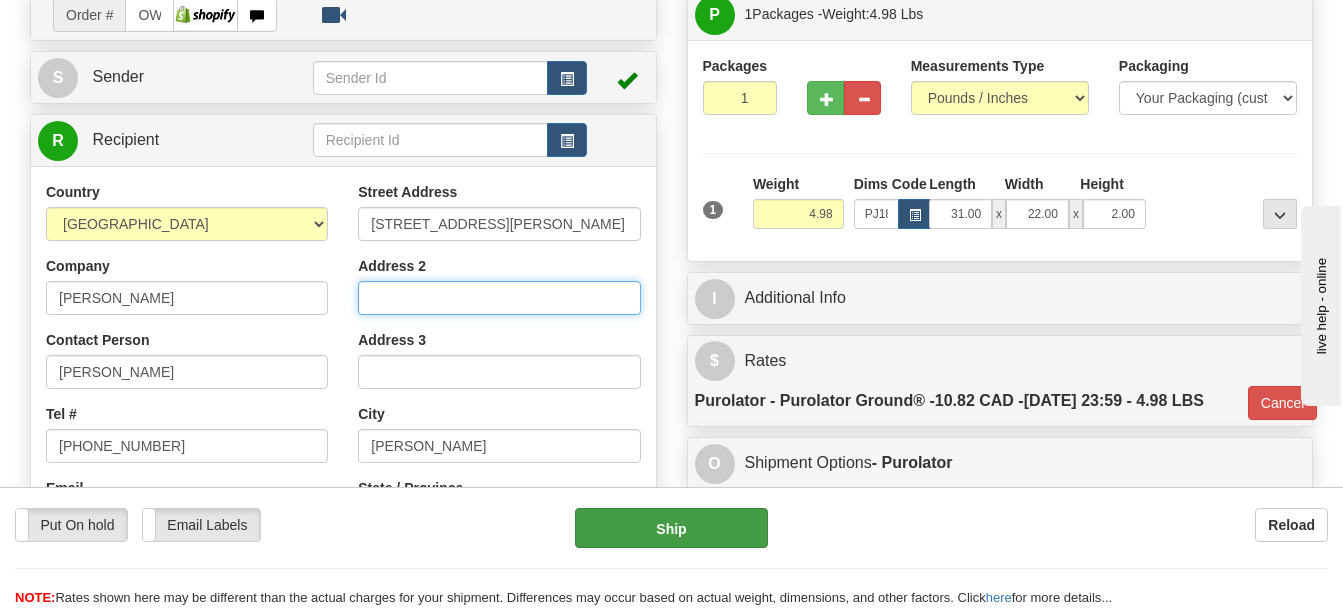 type 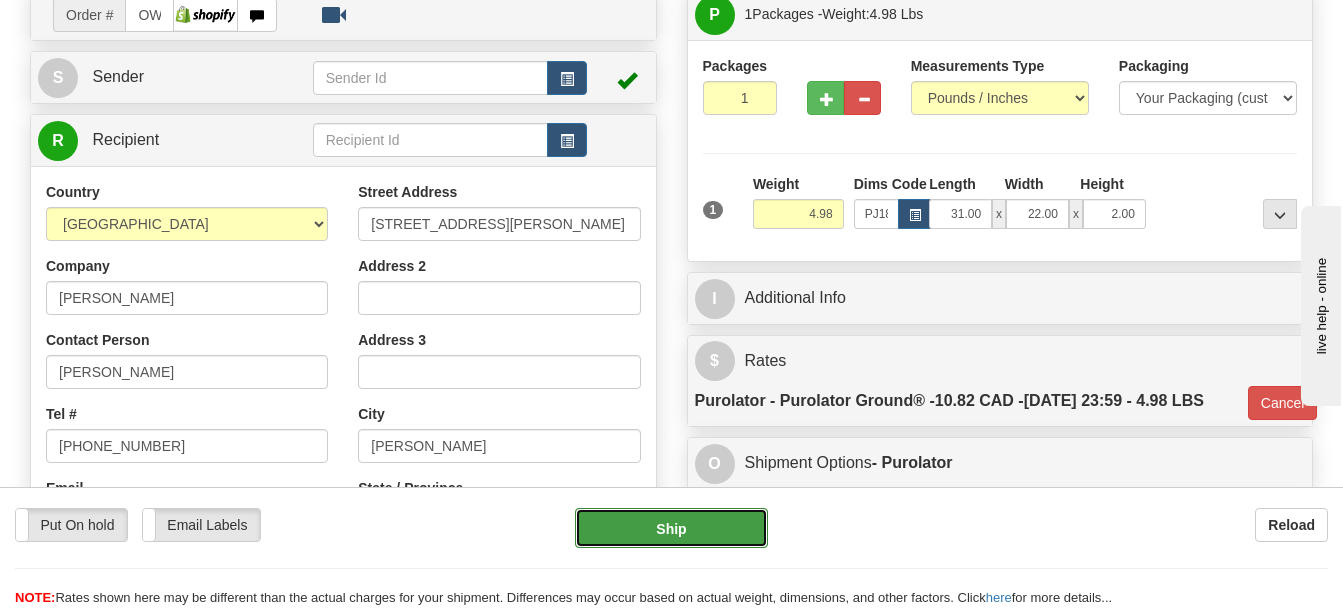 click on "Ship" at bounding box center [672, 528] 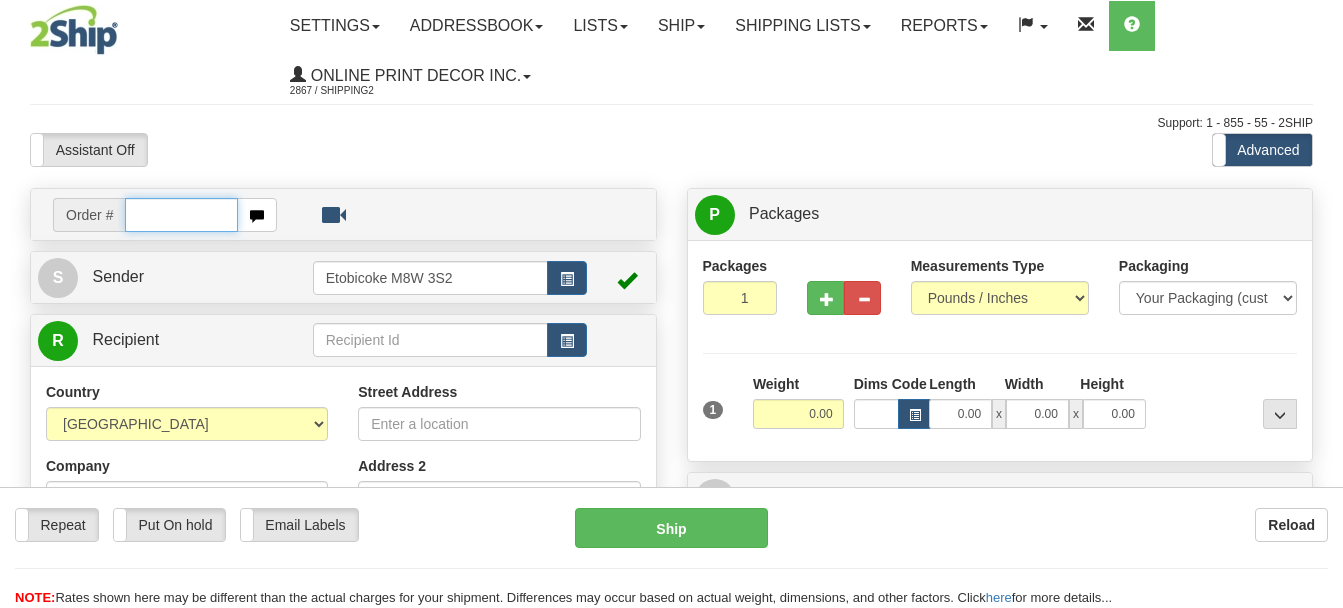 scroll, scrollTop: 0, scrollLeft: 0, axis: both 